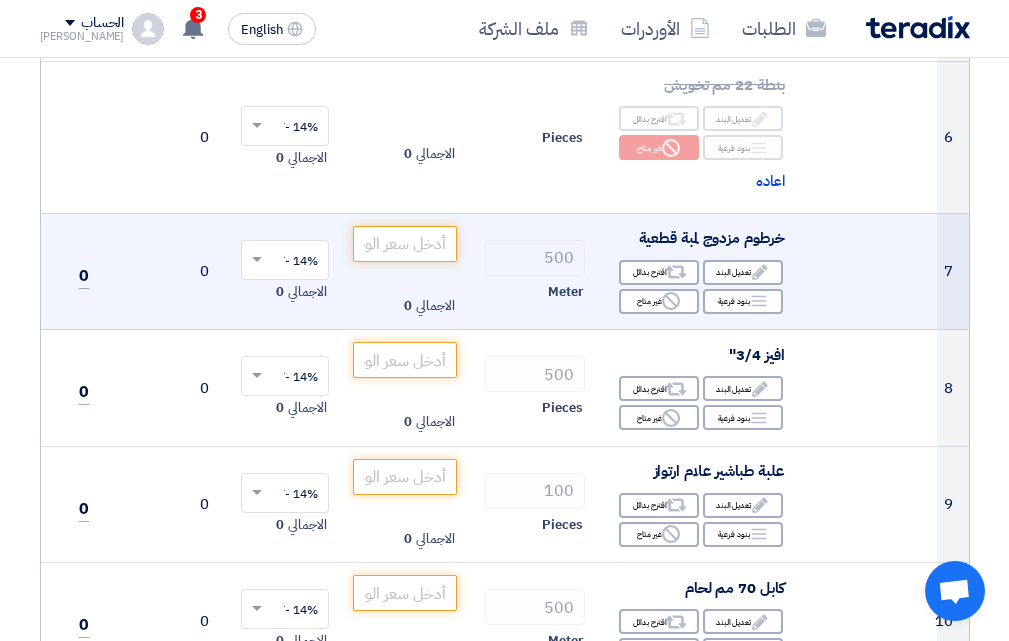 scroll, scrollTop: 1100, scrollLeft: 0, axis: vertical 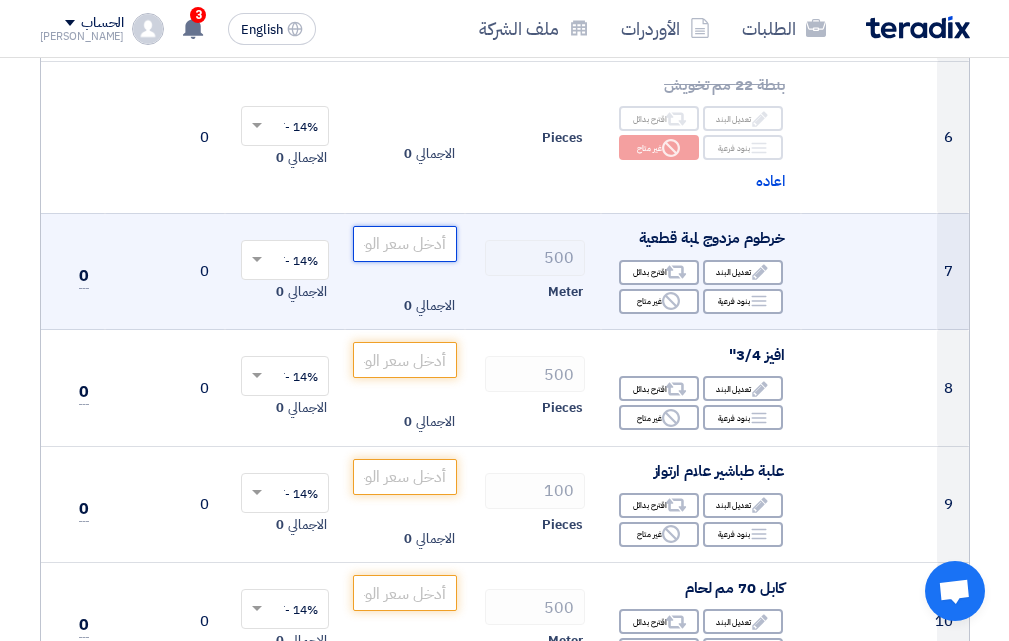click 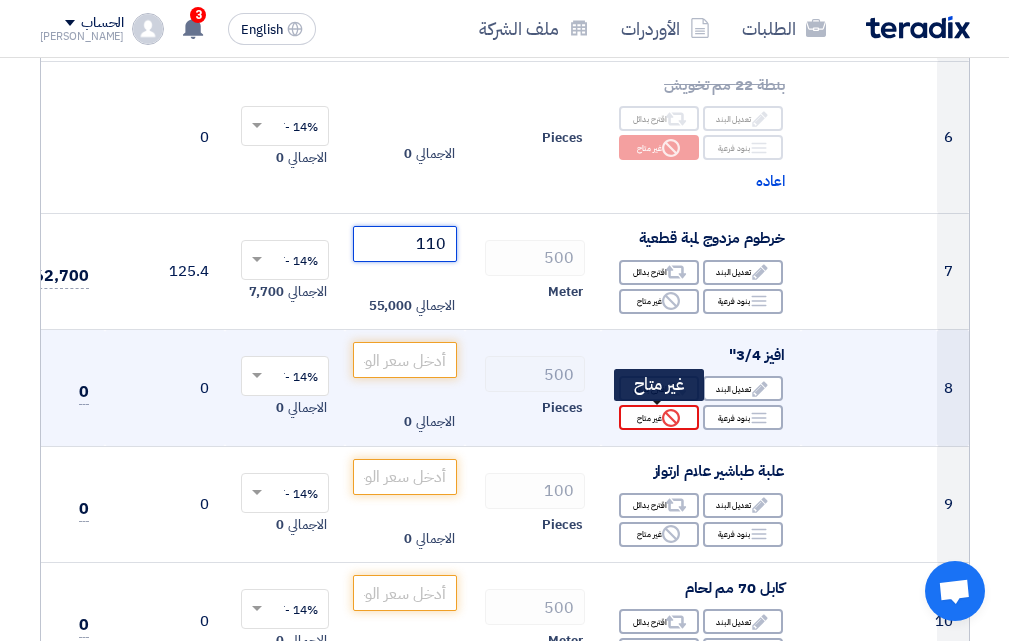 type on "110" 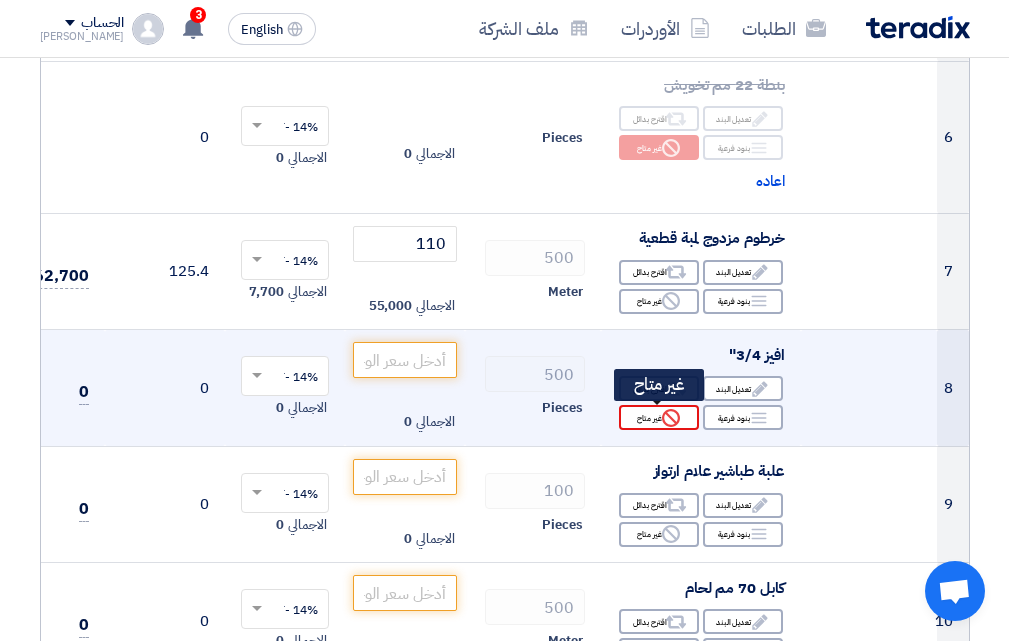 click 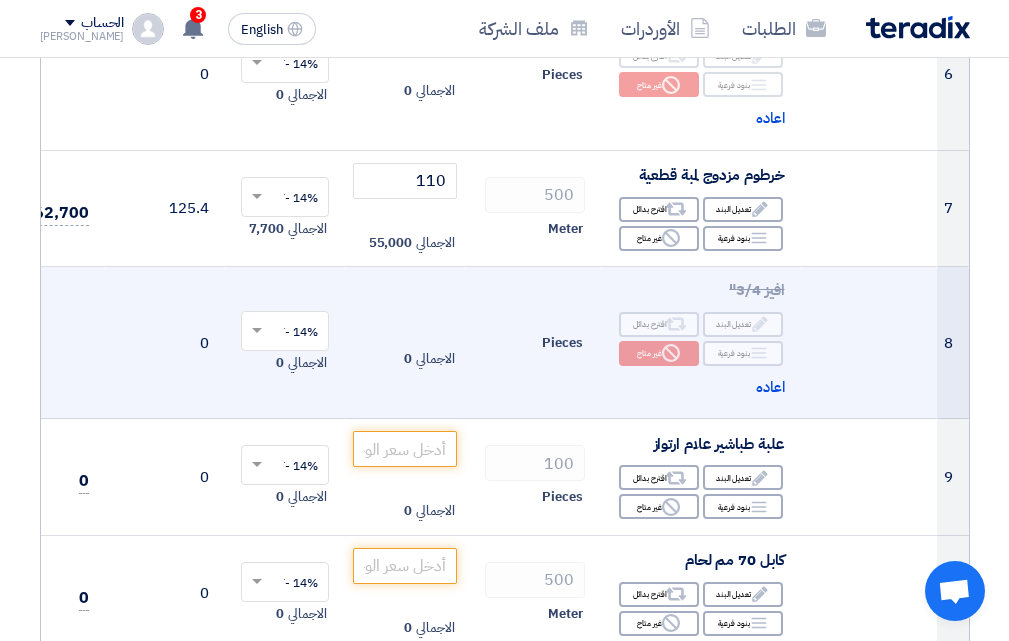 scroll, scrollTop: 1200, scrollLeft: 0, axis: vertical 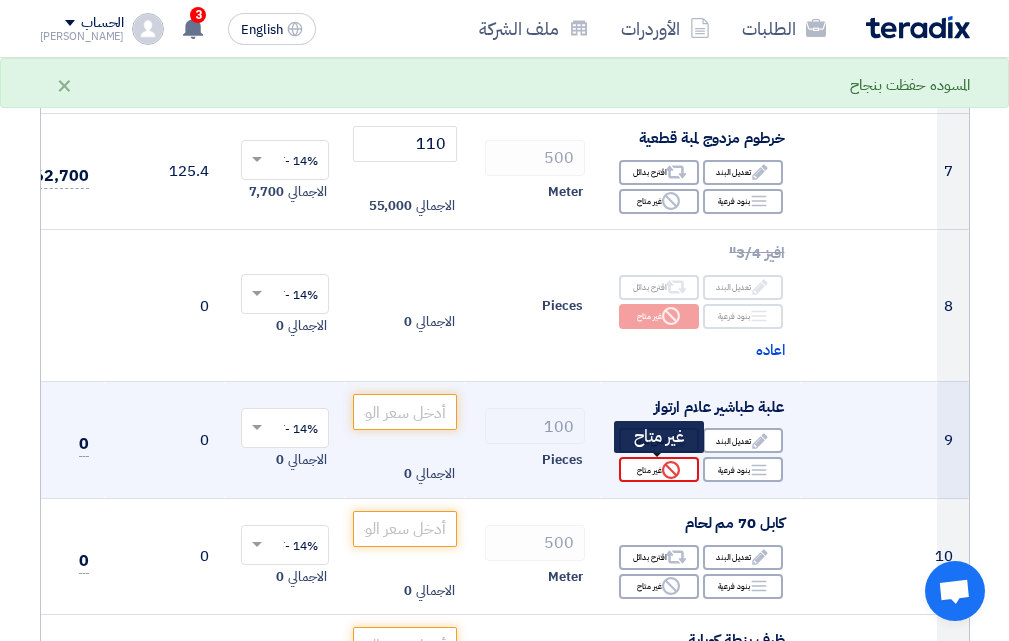 click on "Reject
غير متاح" 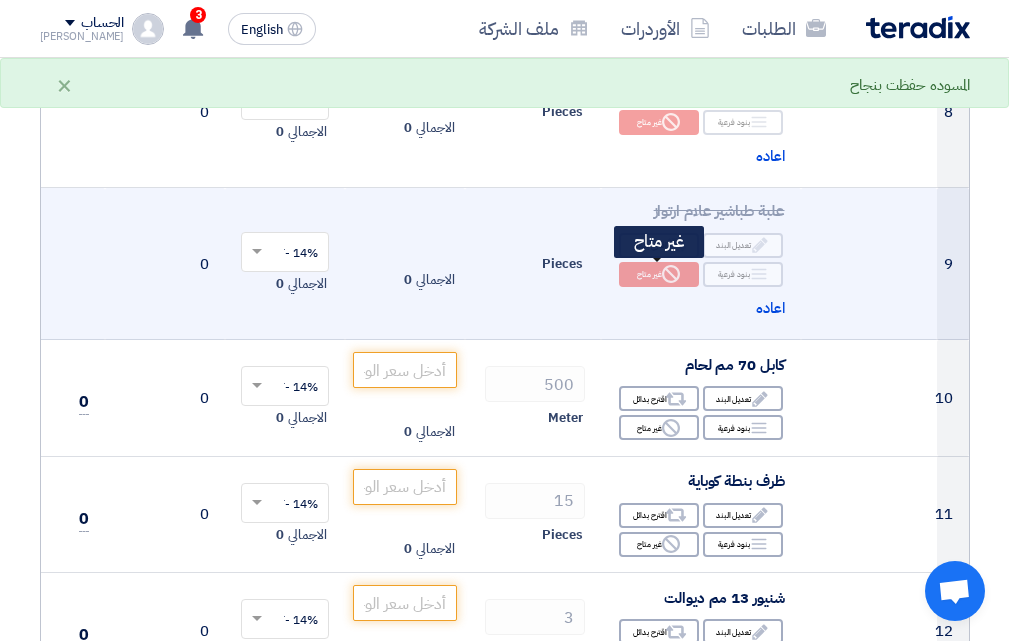 scroll, scrollTop: 1400, scrollLeft: 0, axis: vertical 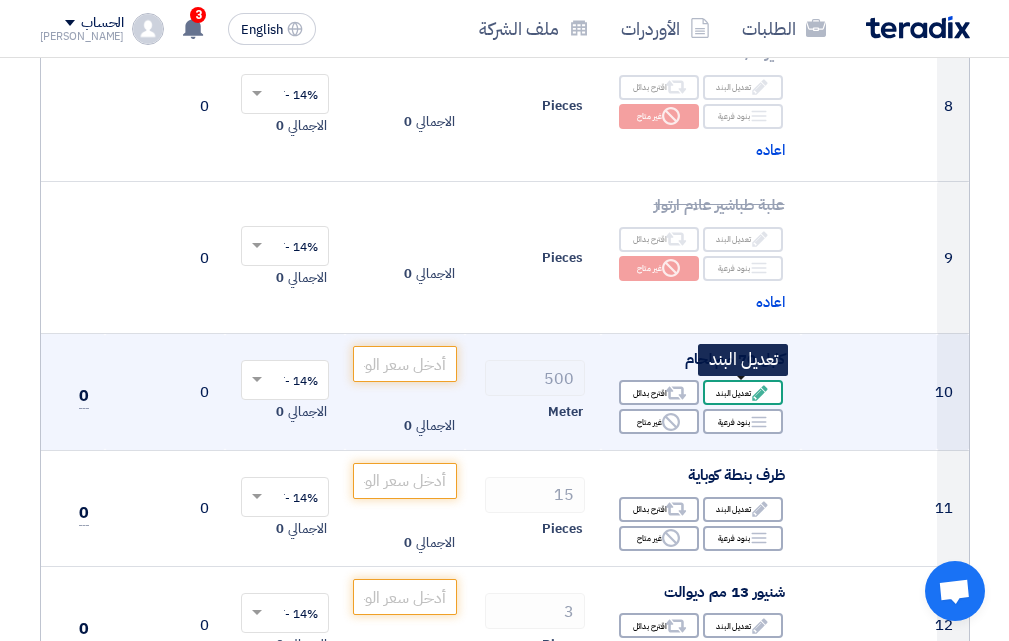 click on "Edit
تعديل البند" 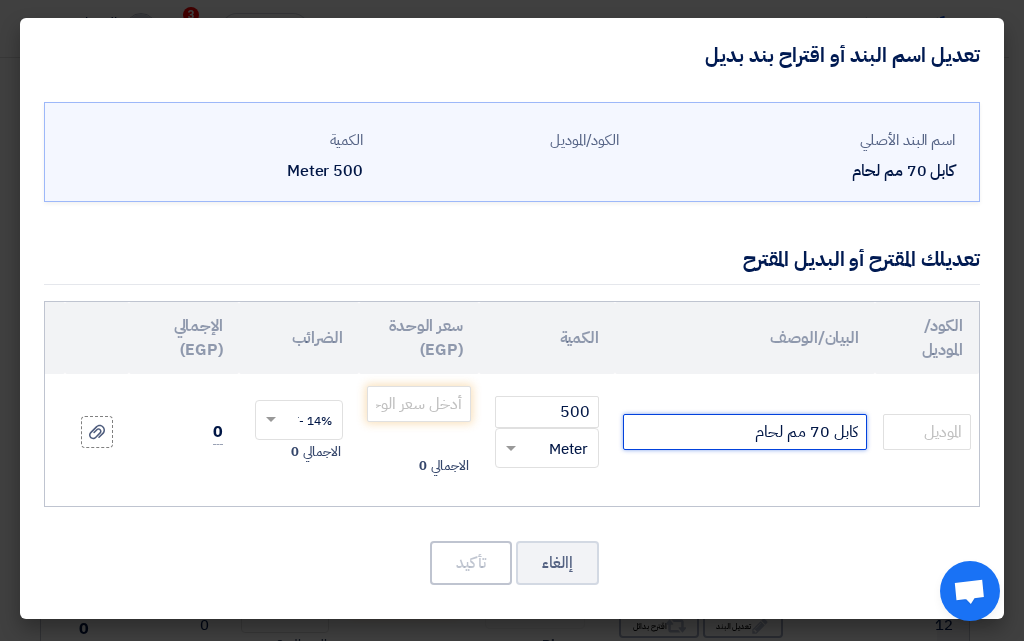 click on "كابل 70 مم لحام" 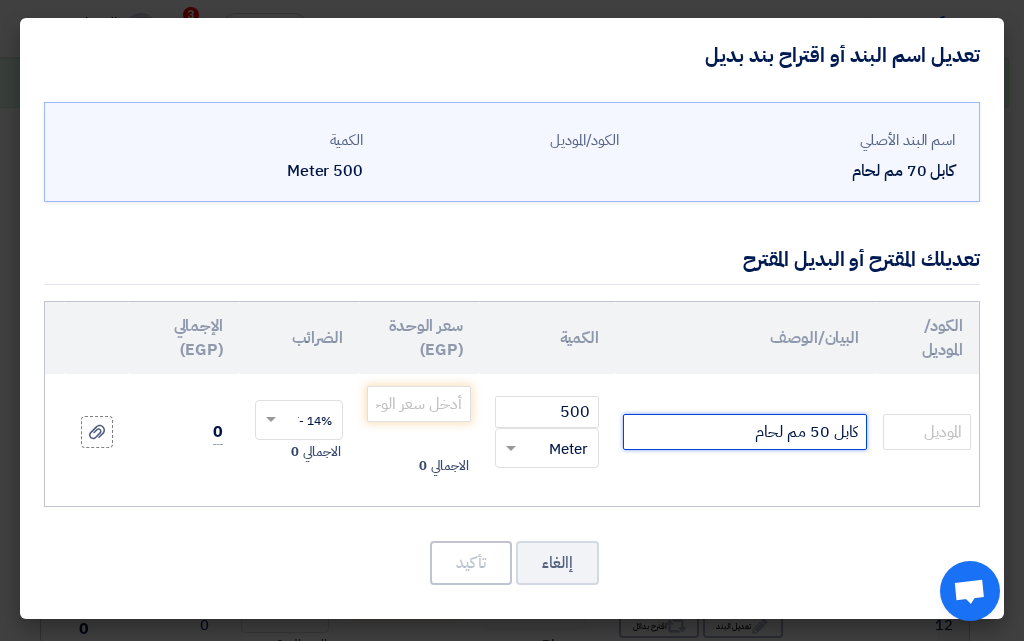 click on "كابل 50 مم لحام" 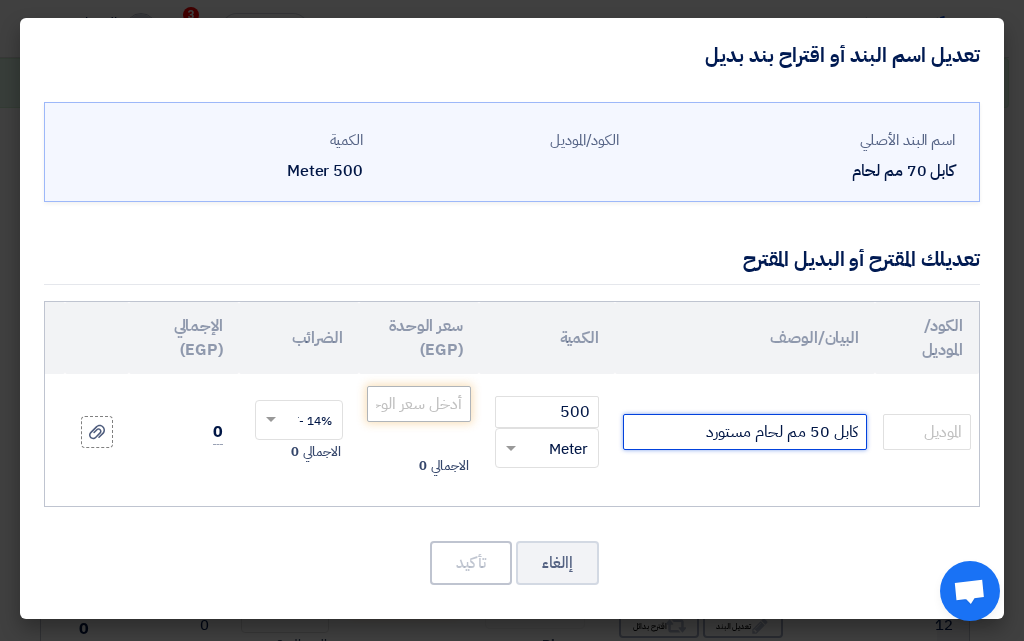 type on "كابل 50 مم لحام مستورد" 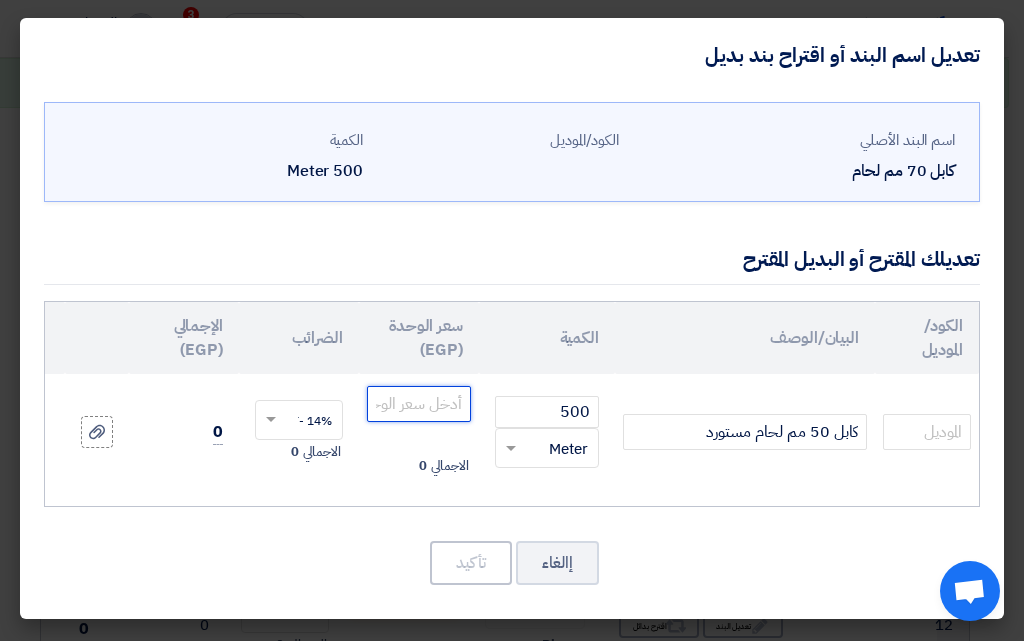click 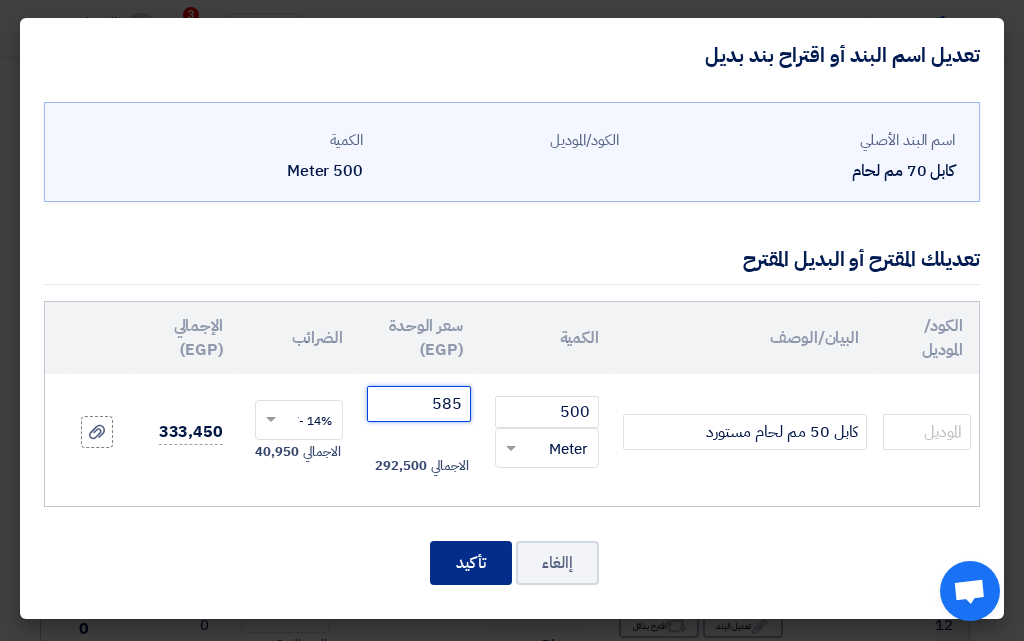 type on "585" 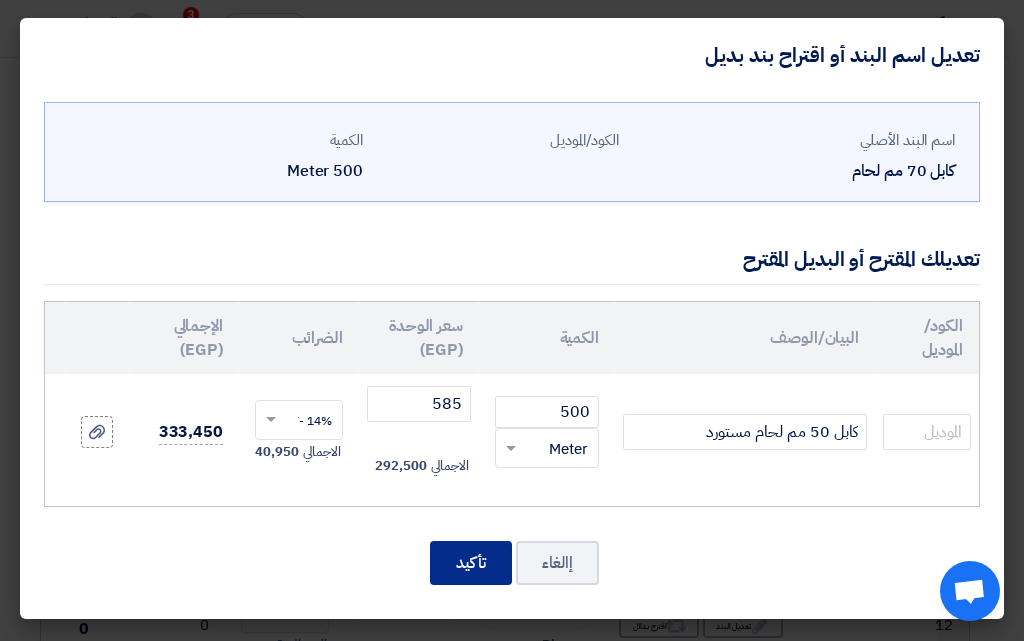 click on "تأكيد" 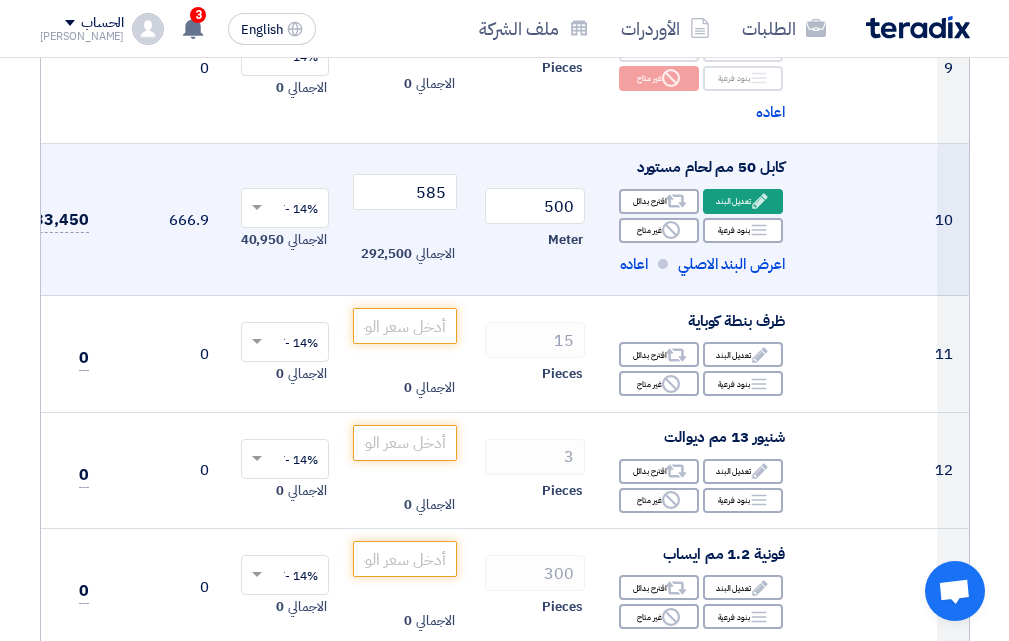 scroll, scrollTop: 1600, scrollLeft: 0, axis: vertical 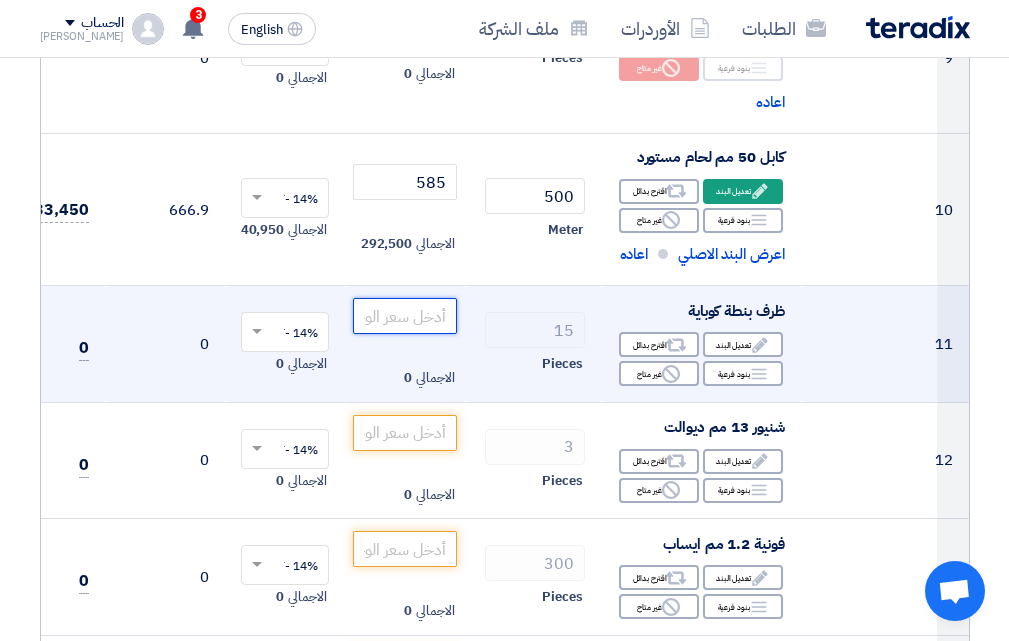 click 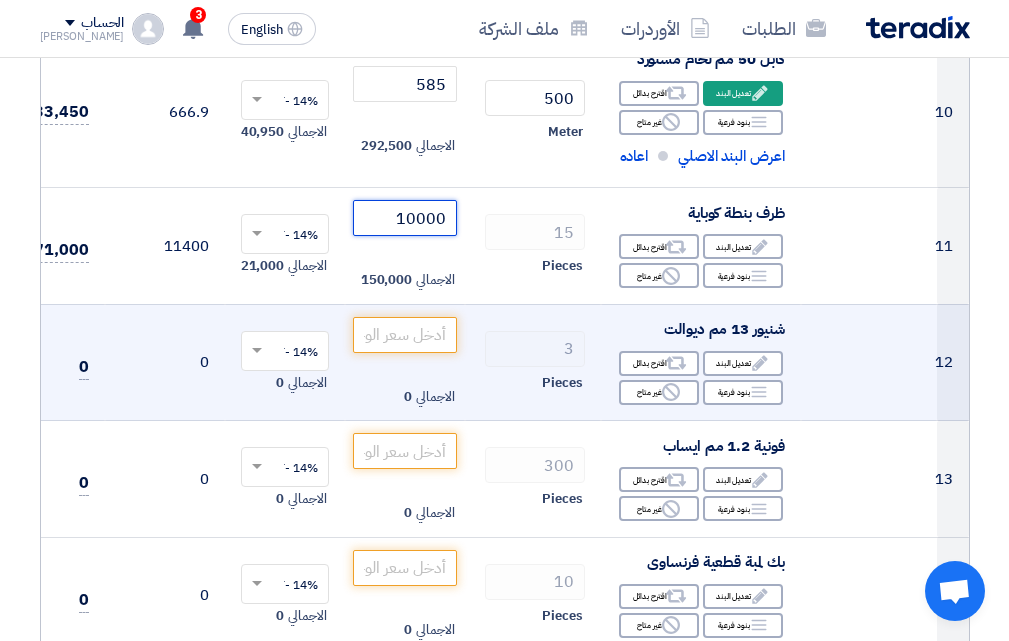 scroll, scrollTop: 1700, scrollLeft: 0, axis: vertical 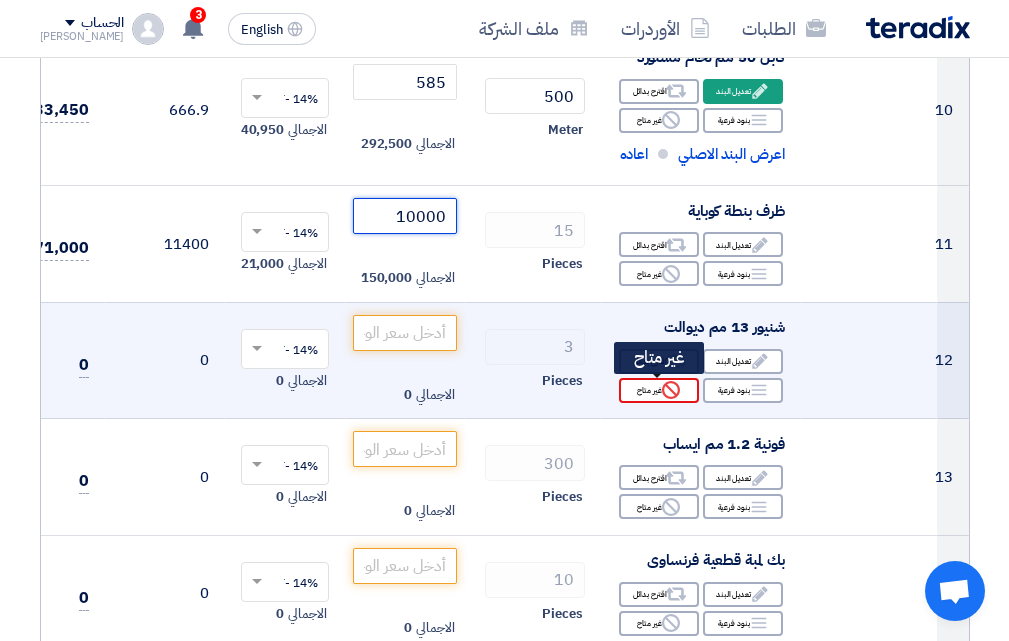 type on "10000" 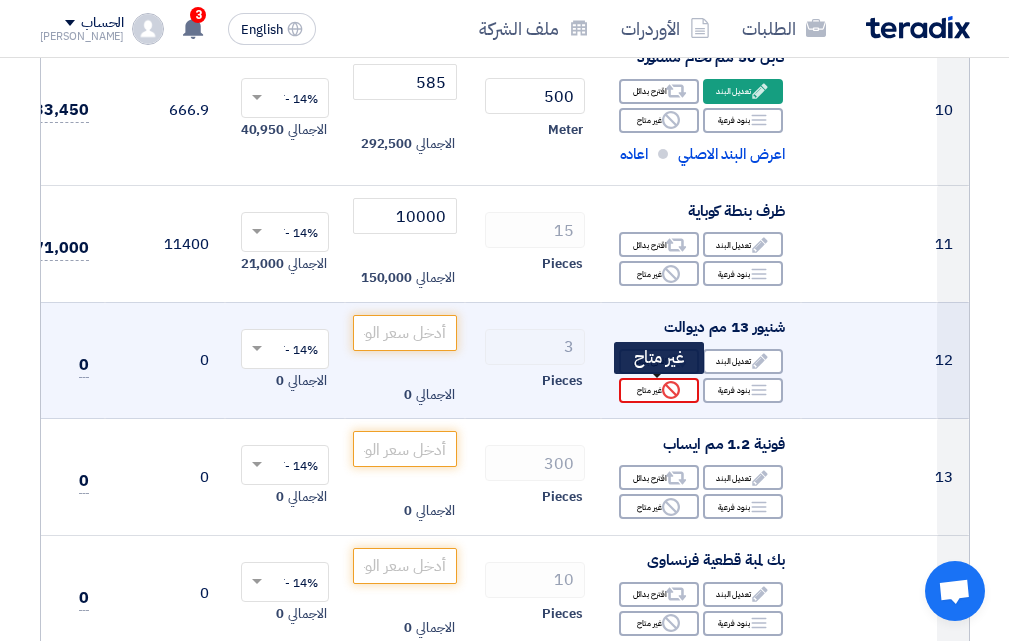 click on "Reject
غير متاح" 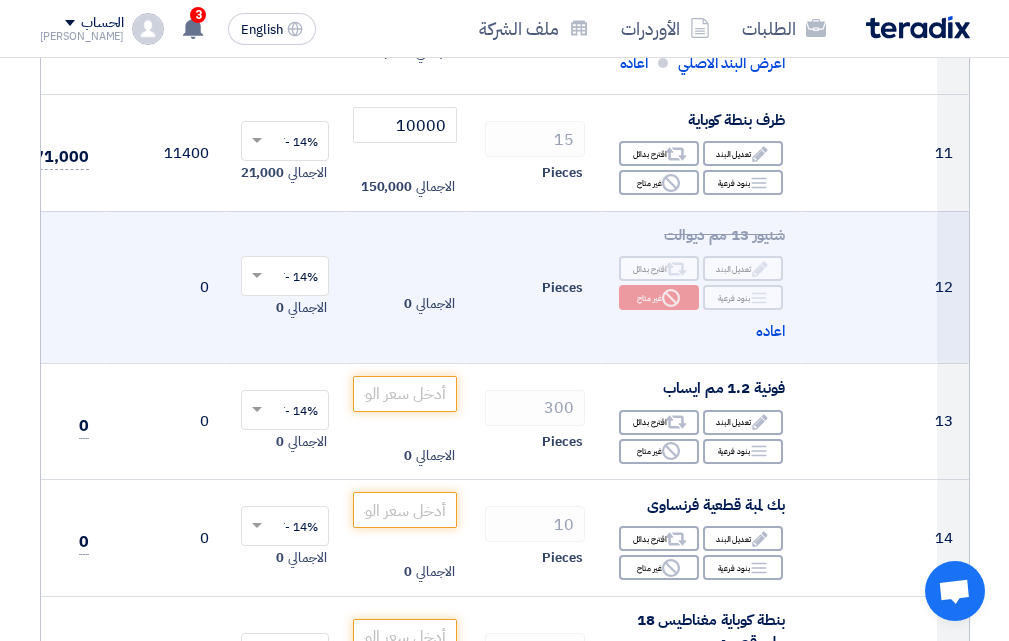 scroll, scrollTop: 1800, scrollLeft: 0, axis: vertical 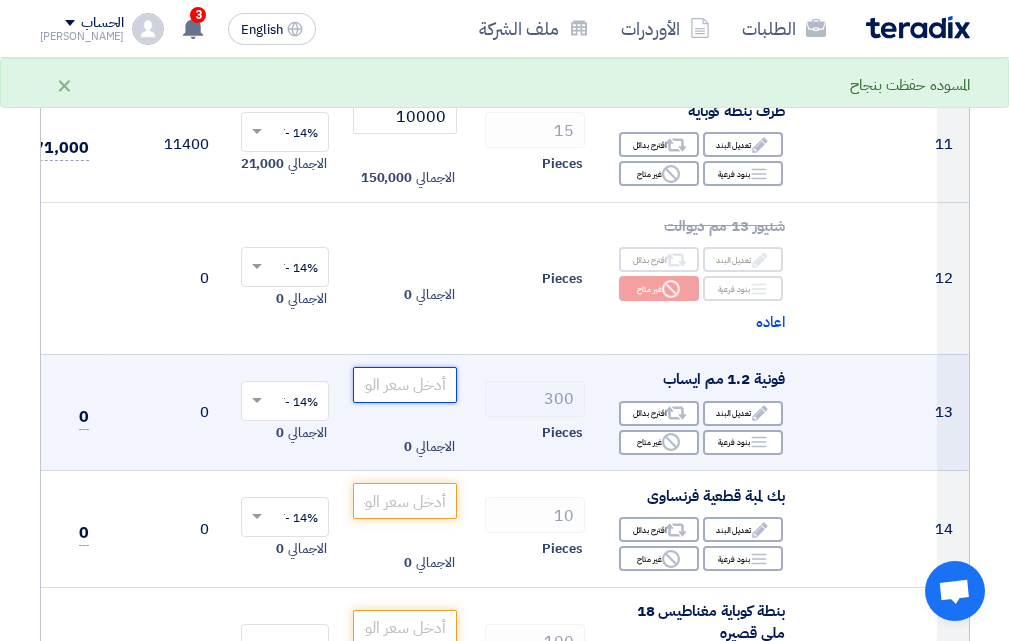 click 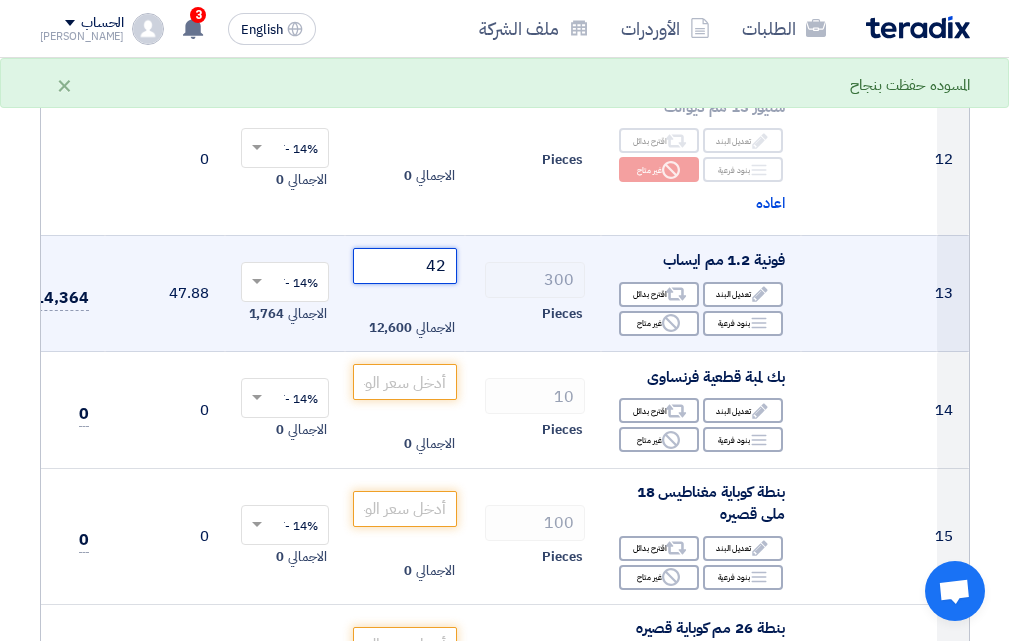 scroll, scrollTop: 2000, scrollLeft: 0, axis: vertical 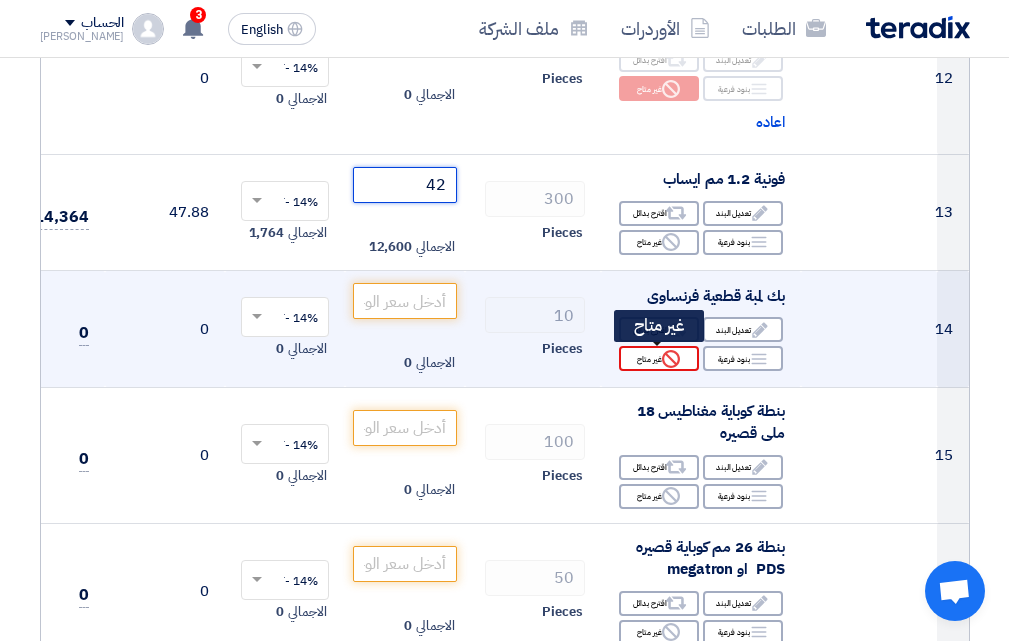 type on "42" 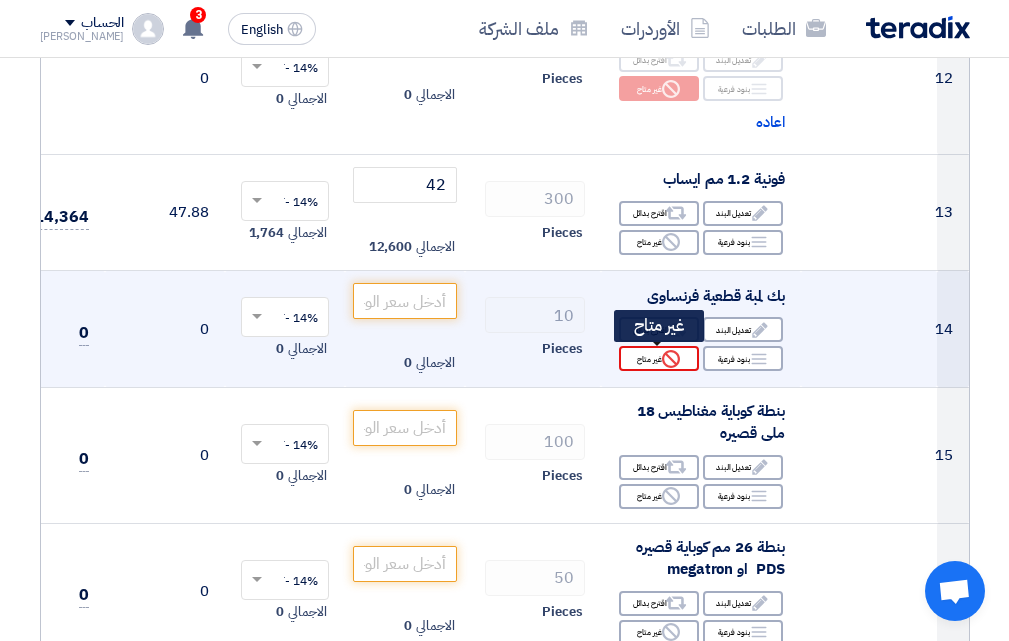 click on "Reject
غير متاح" 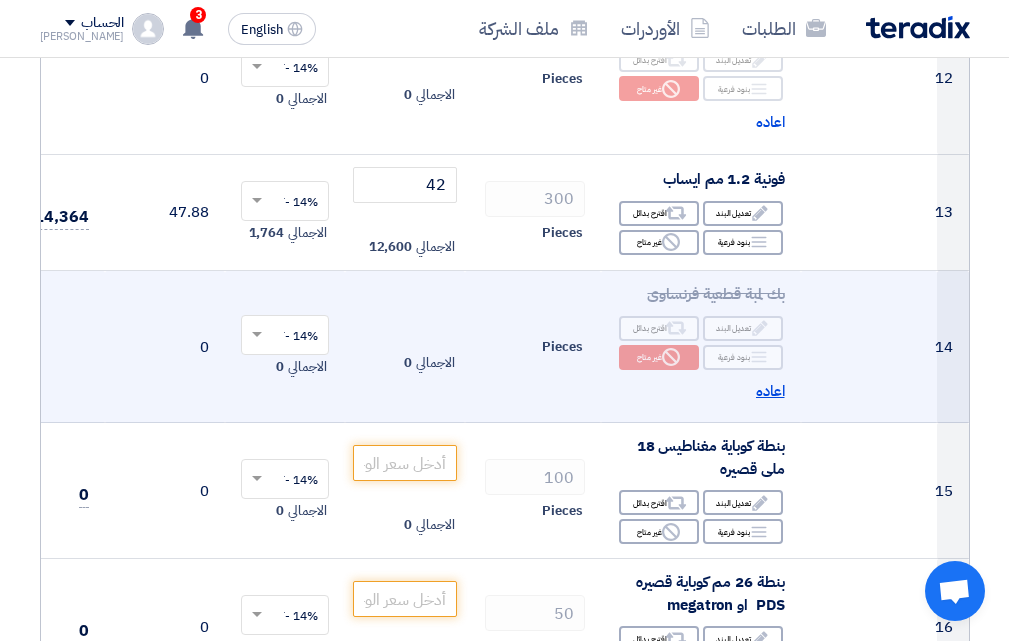 scroll, scrollTop: 2200, scrollLeft: 0, axis: vertical 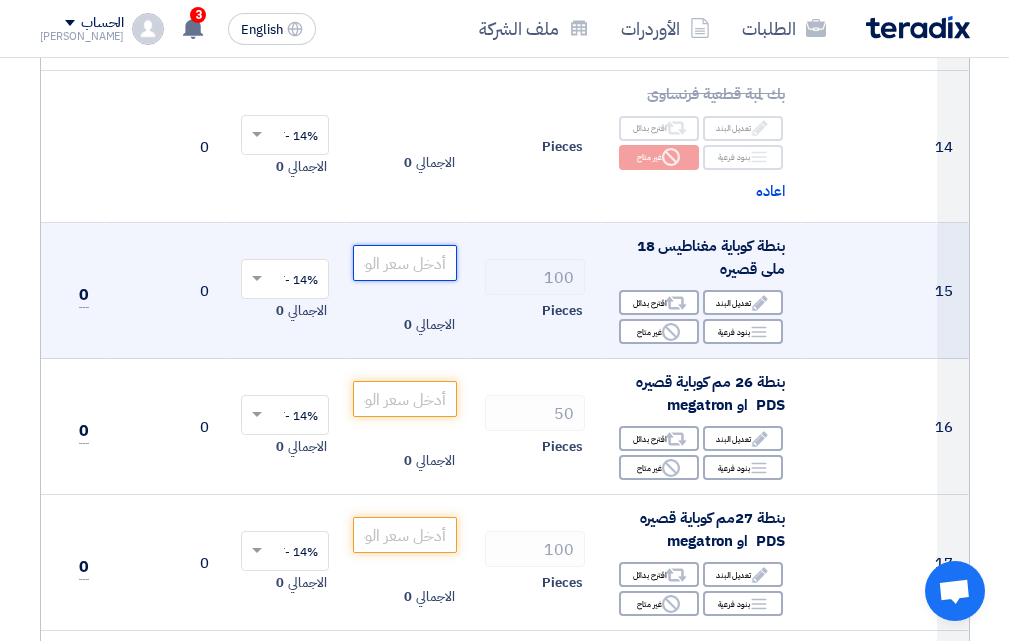 click 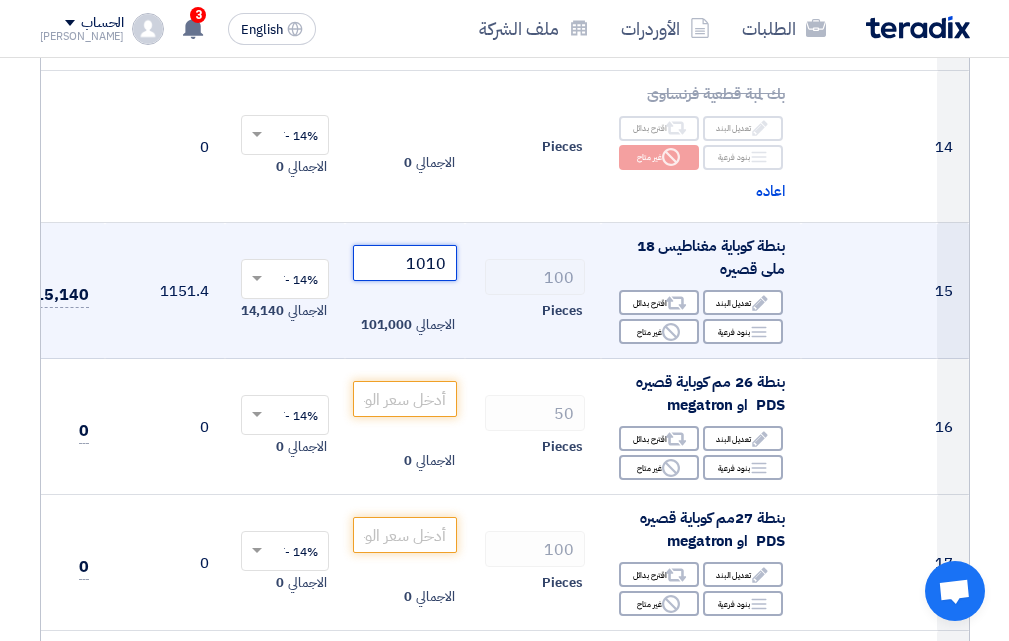 click on "1010" 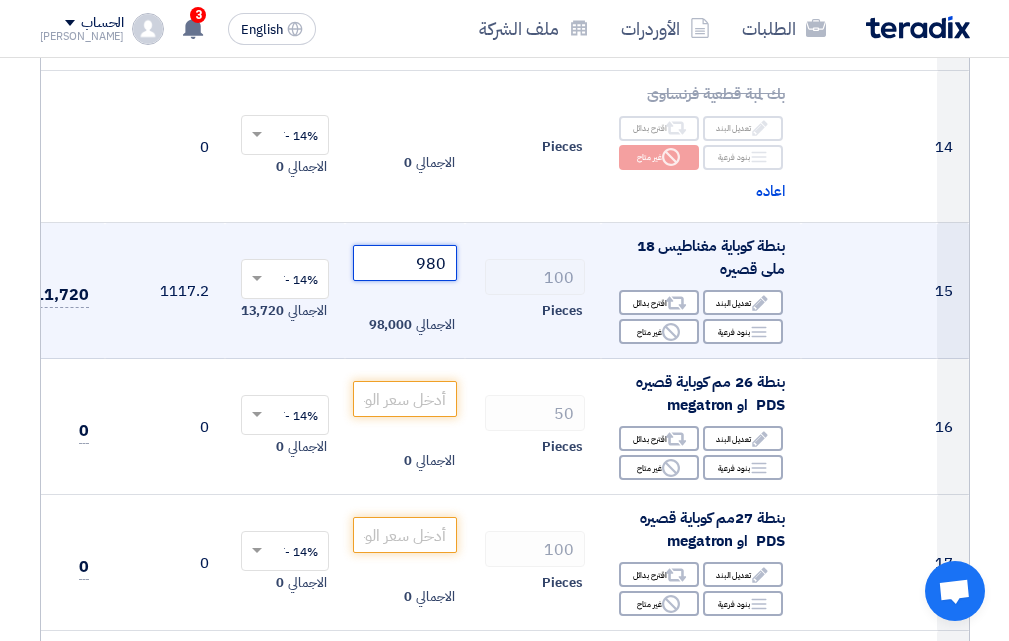 type on "980" 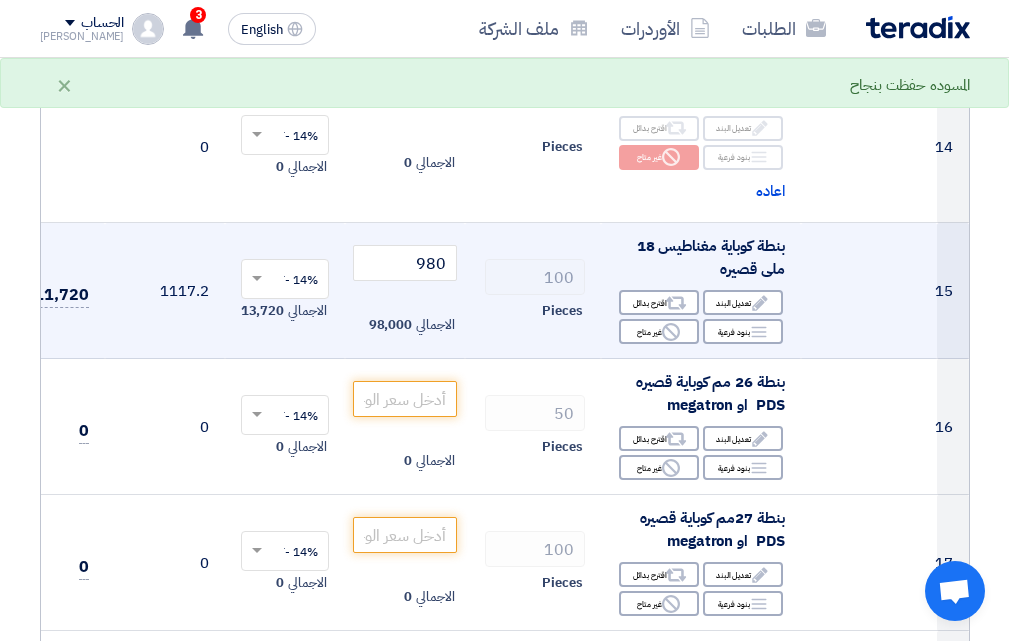 scroll, scrollTop: 2300, scrollLeft: 0, axis: vertical 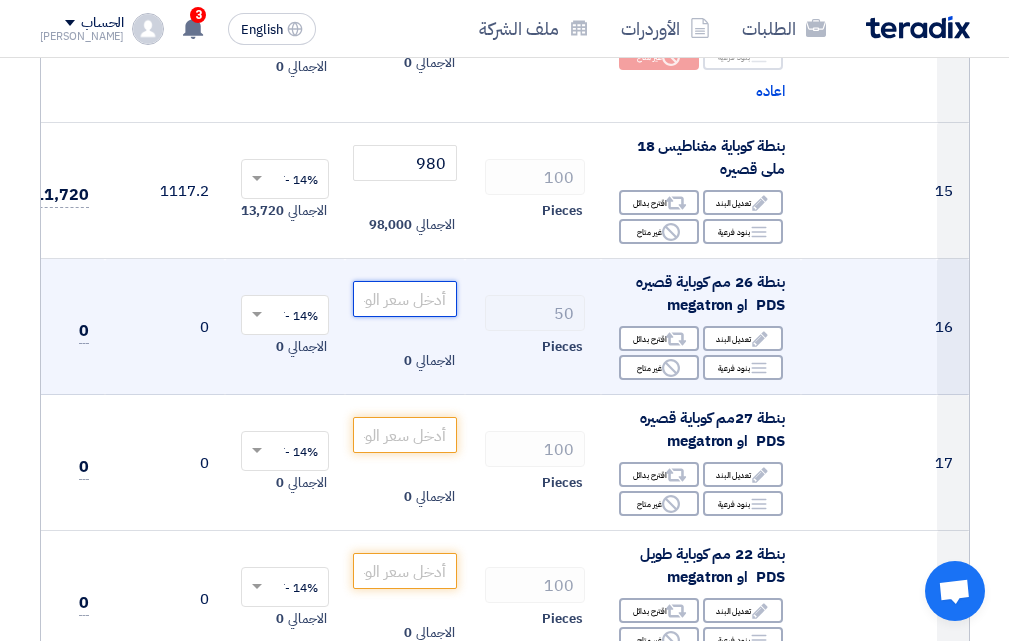 click 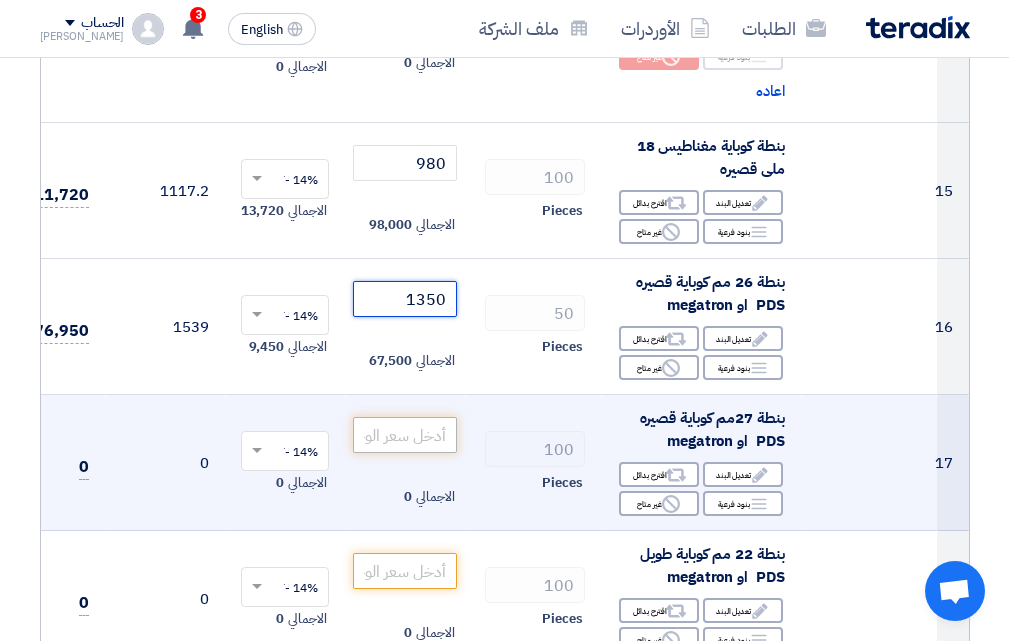 type on "1350" 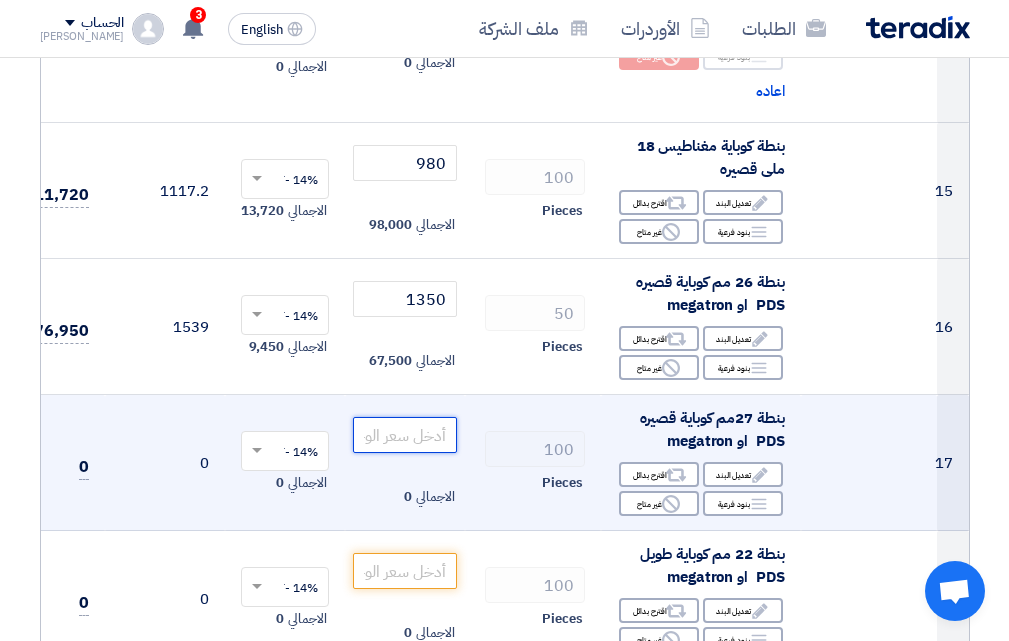 click 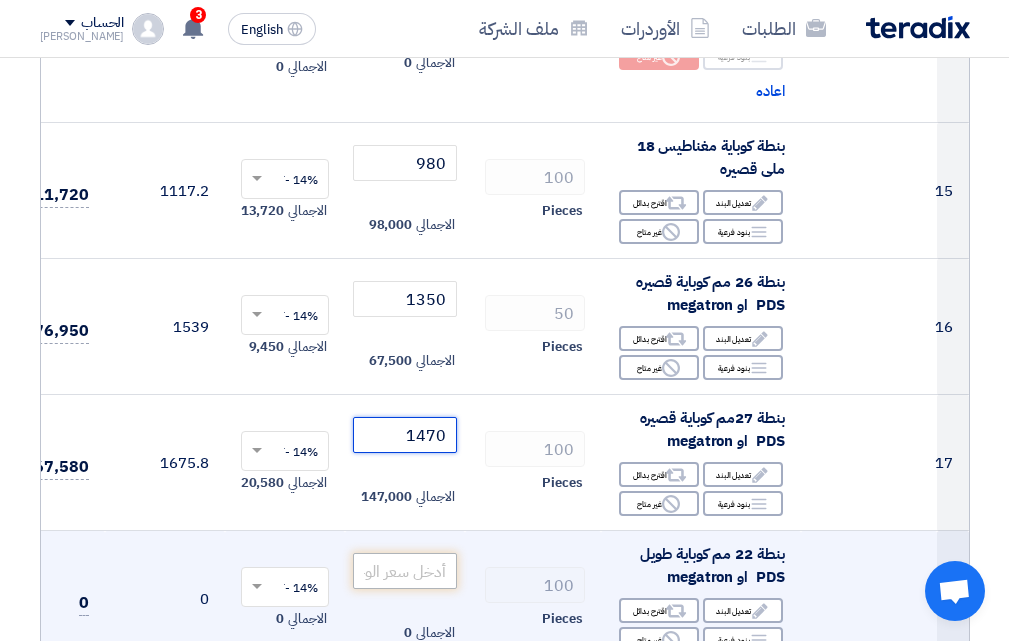 type on "1470" 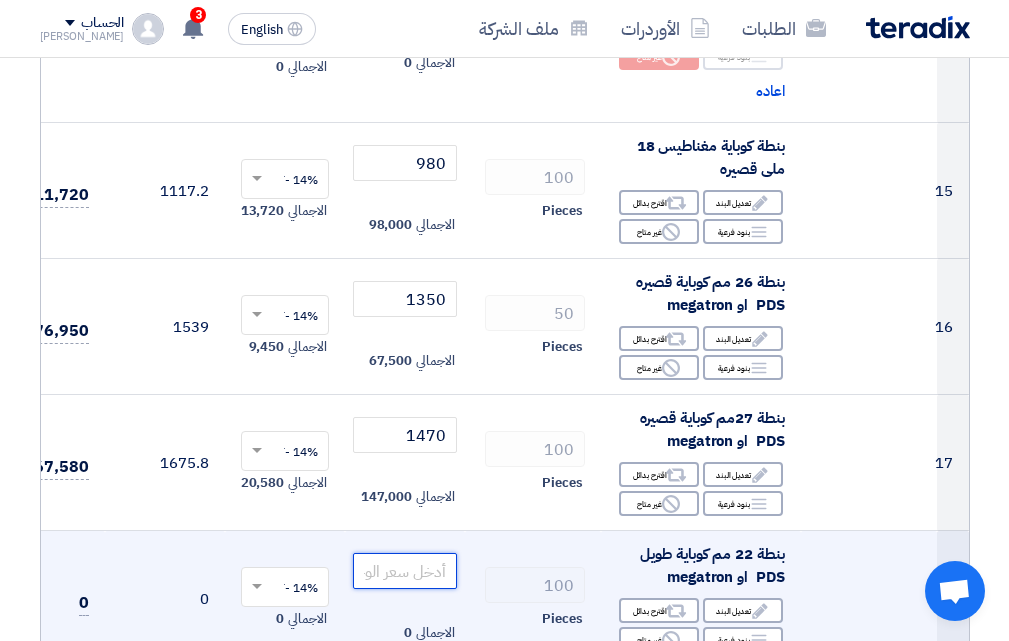 click 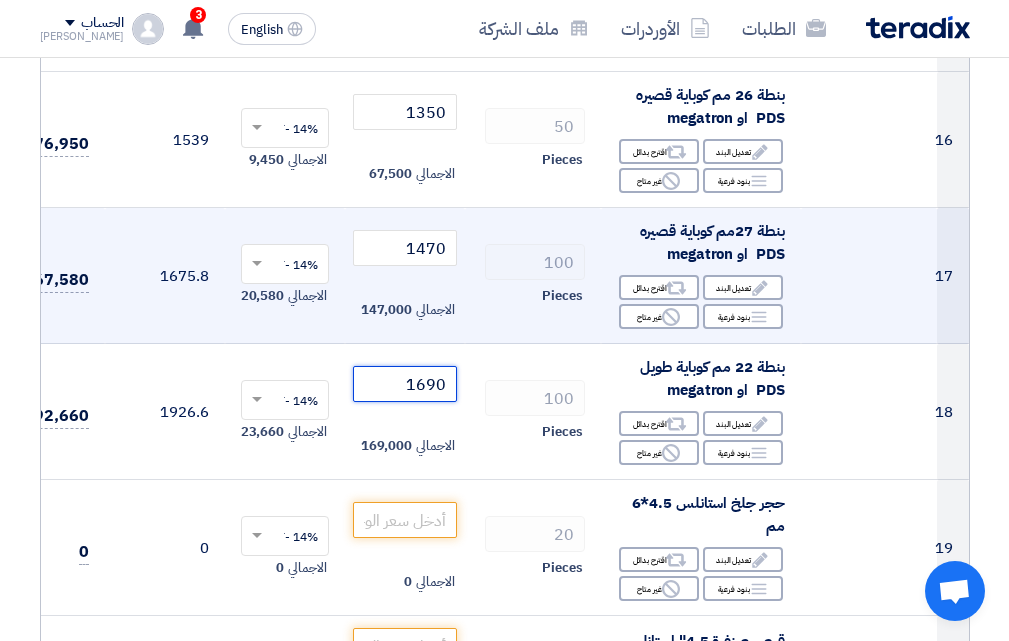 scroll, scrollTop: 2500, scrollLeft: 0, axis: vertical 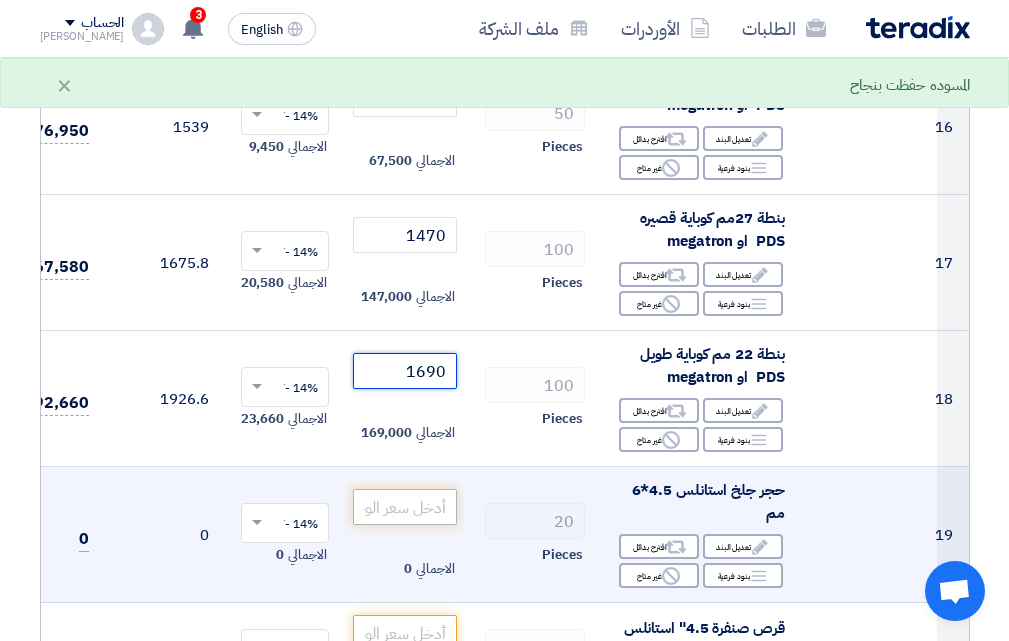 type on "1690" 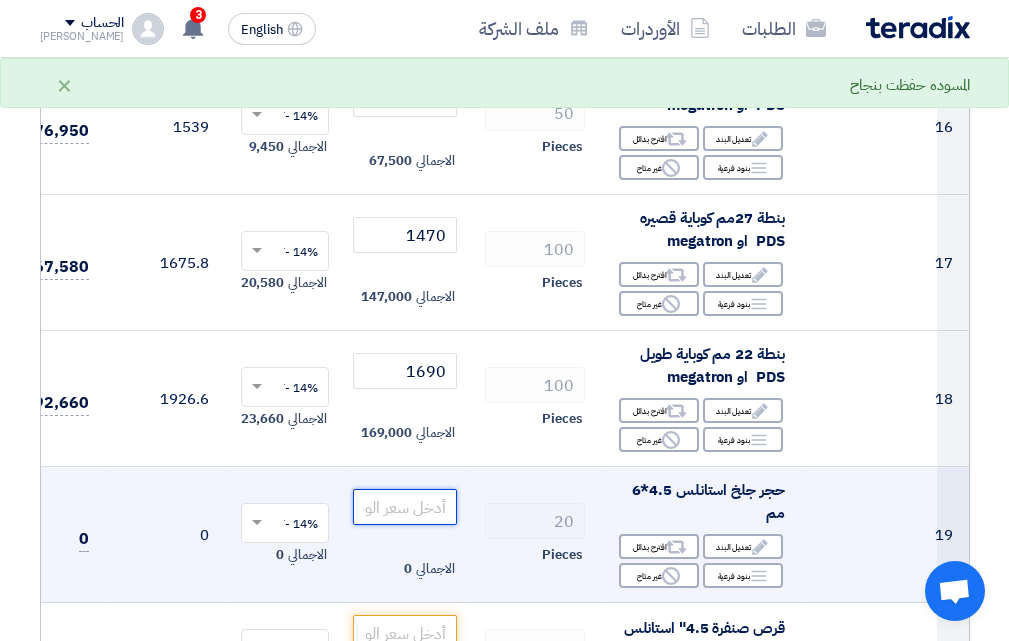 click 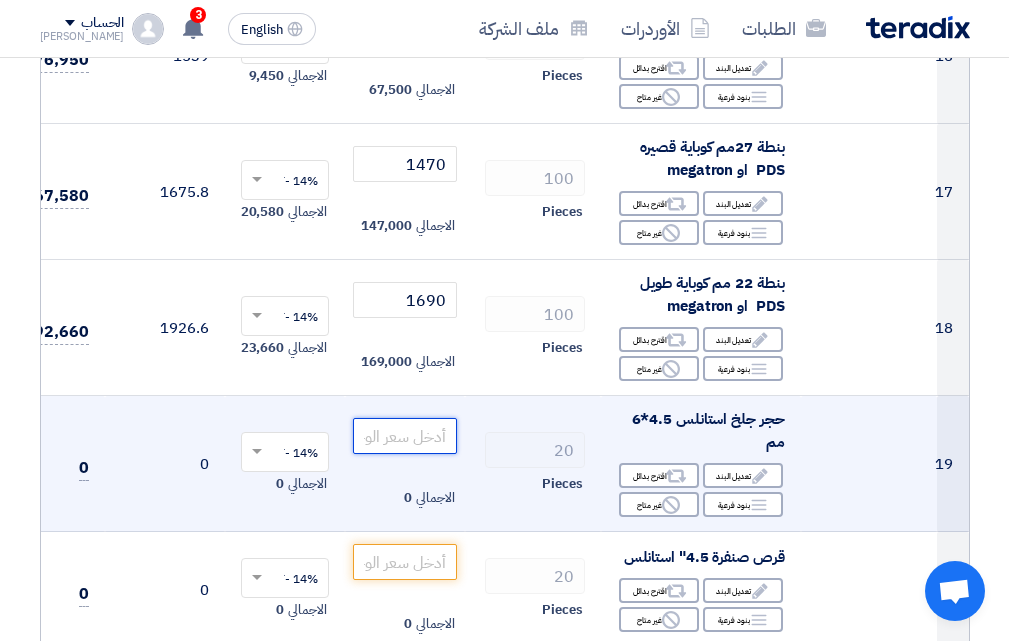 scroll, scrollTop: 2600, scrollLeft: 0, axis: vertical 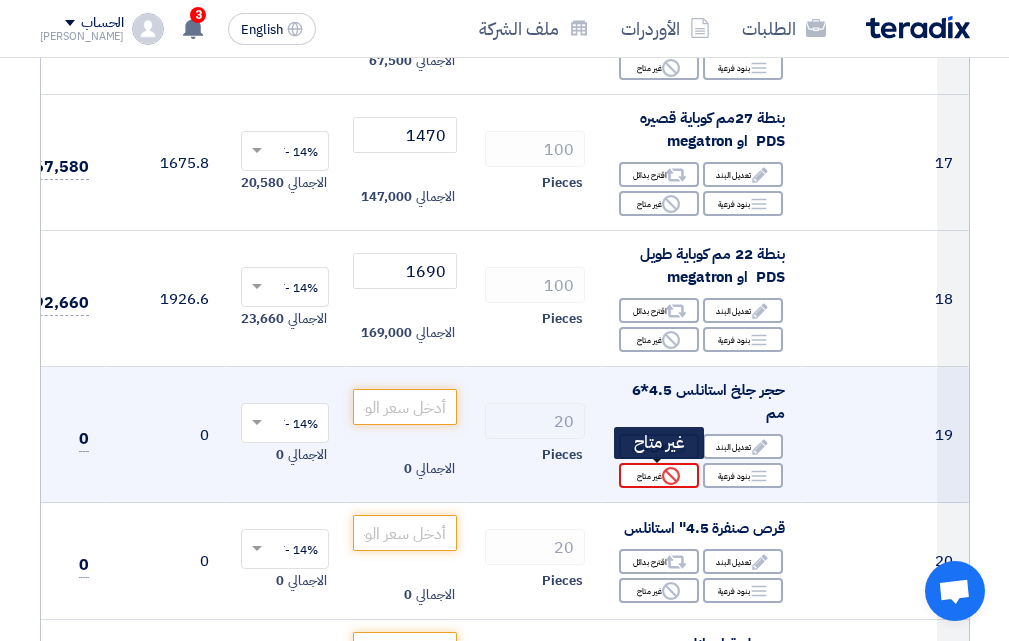 click on "Reject
غير متاح" 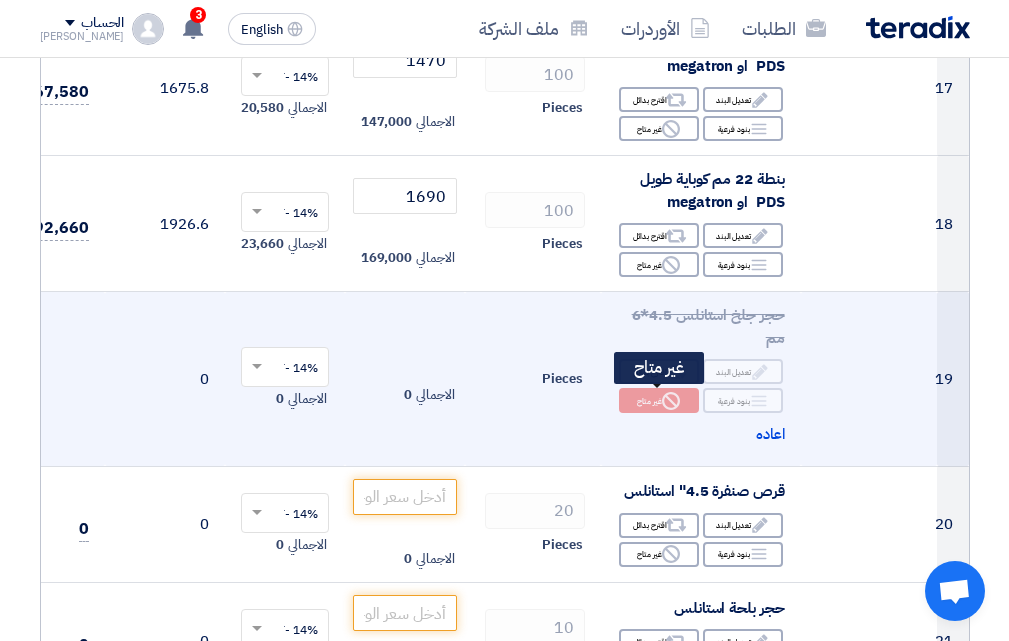 scroll, scrollTop: 2800, scrollLeft: 0, axis: vertical 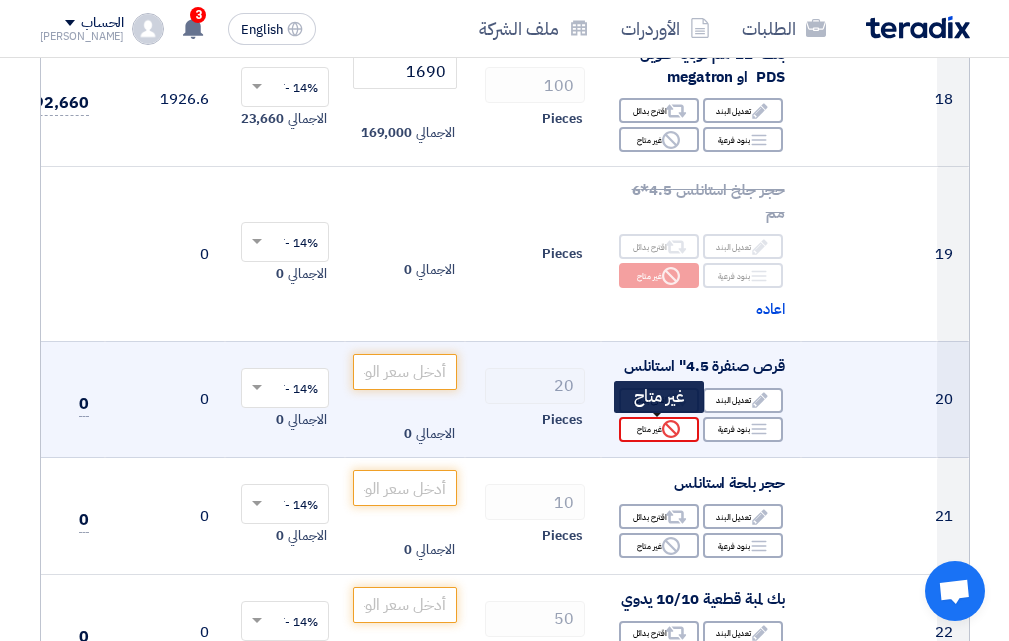 click on "Reject
غير متاح" 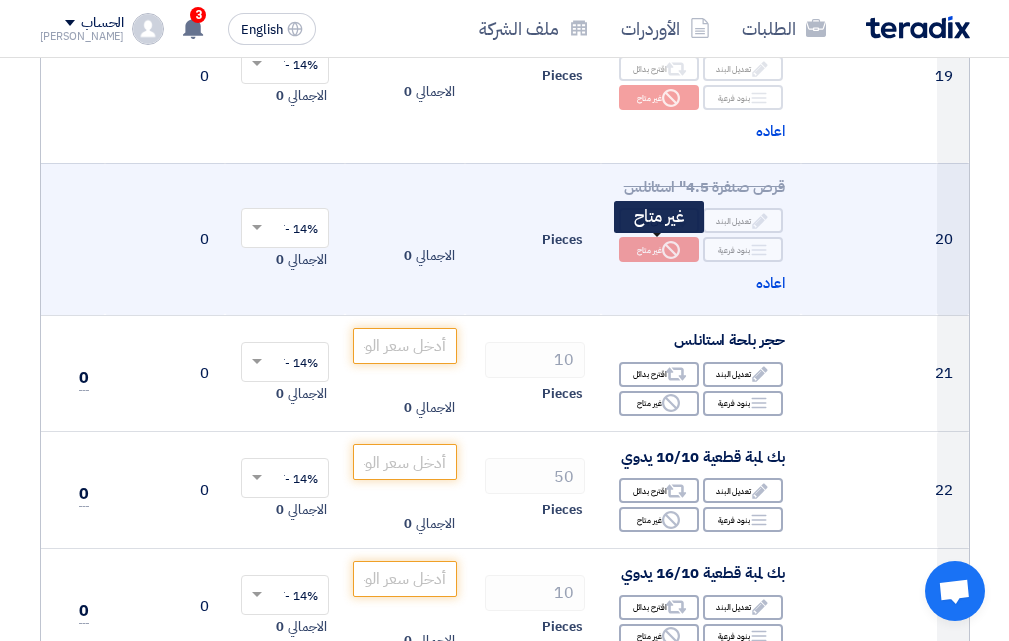 scroll, scrollTop: 3000, scrollLeft: 0, axis: vertical 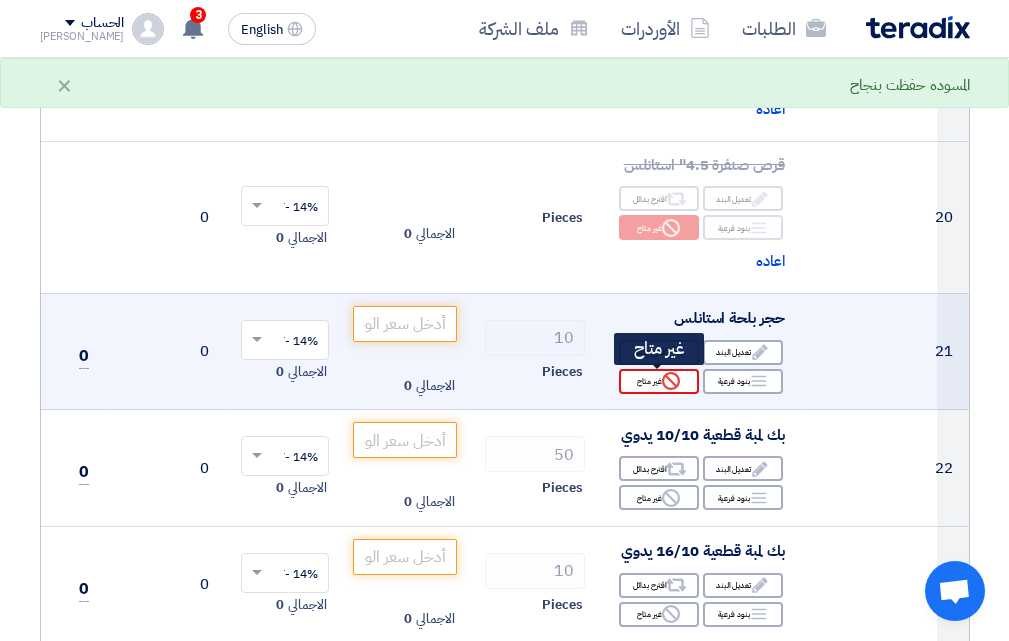 click on "Reject
غير متاح" 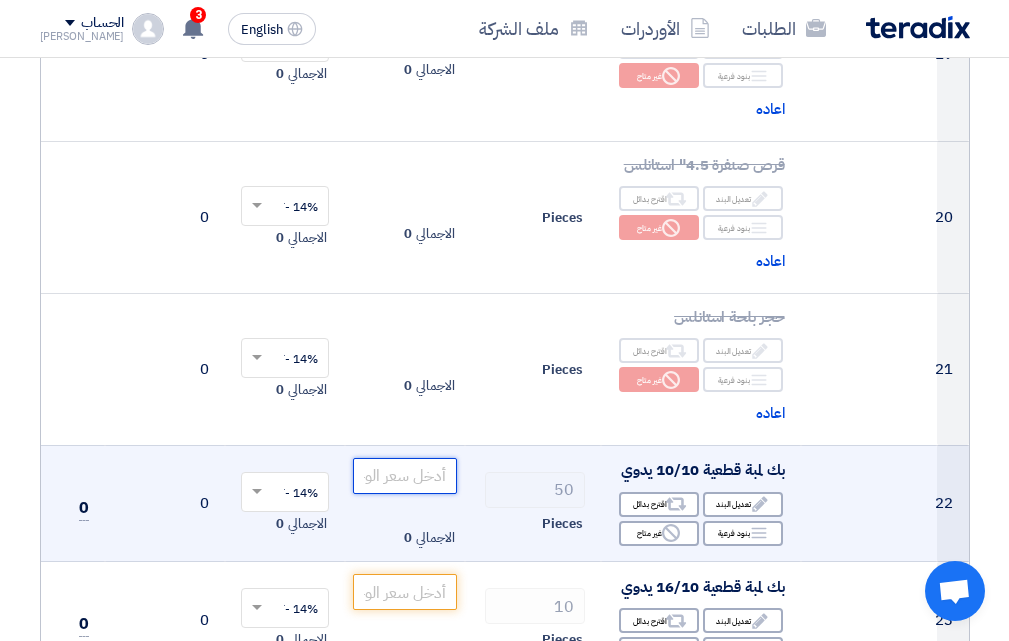 click 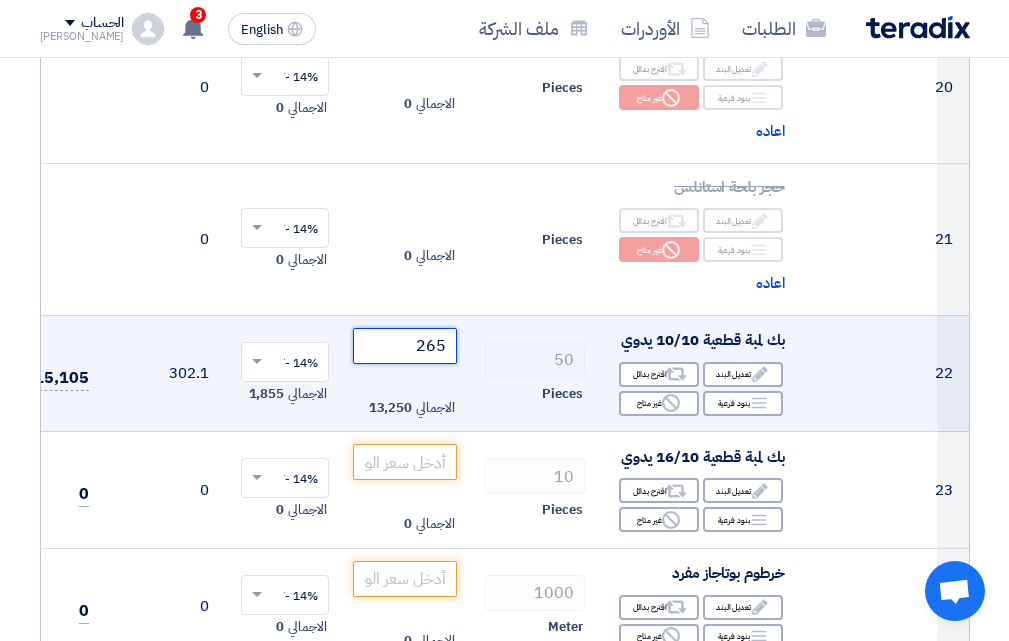 scroll, scrollTop: 3200, scrollLeft: 0, axis: vertical 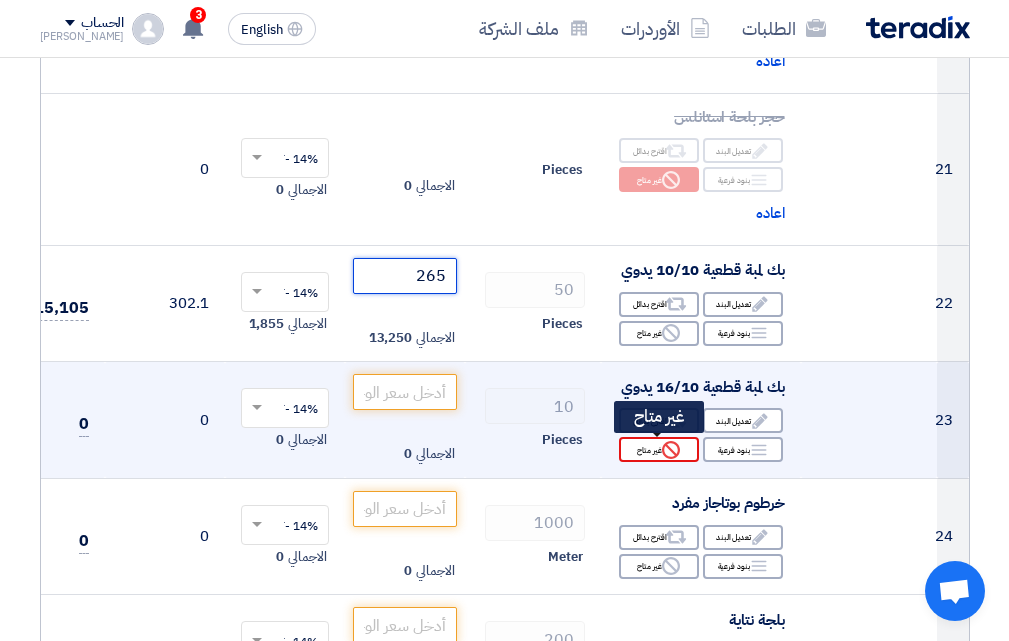 type on "265" 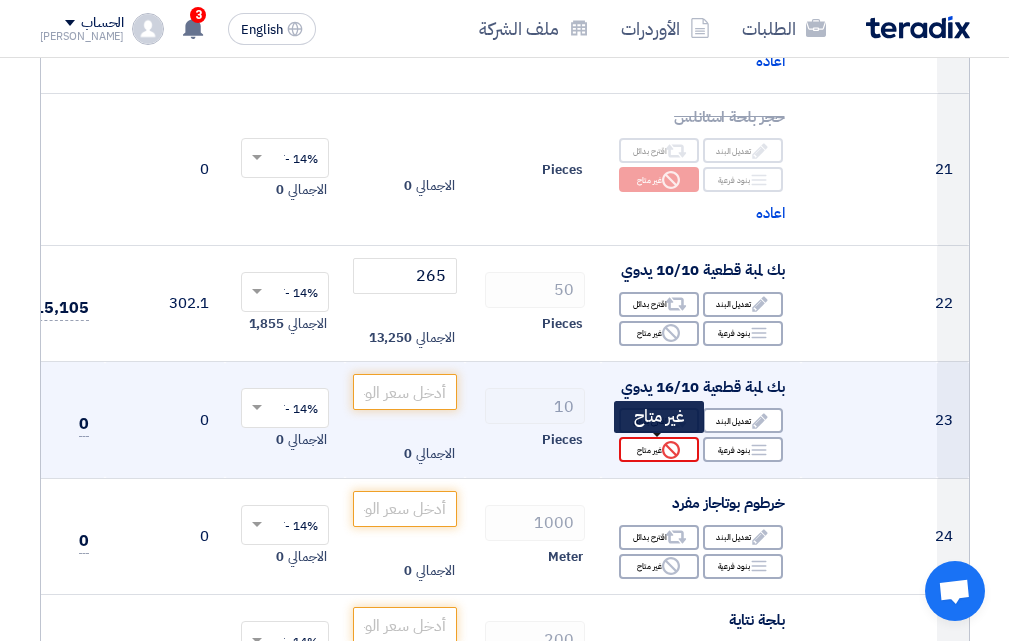 click on "Reject
غير متاح" 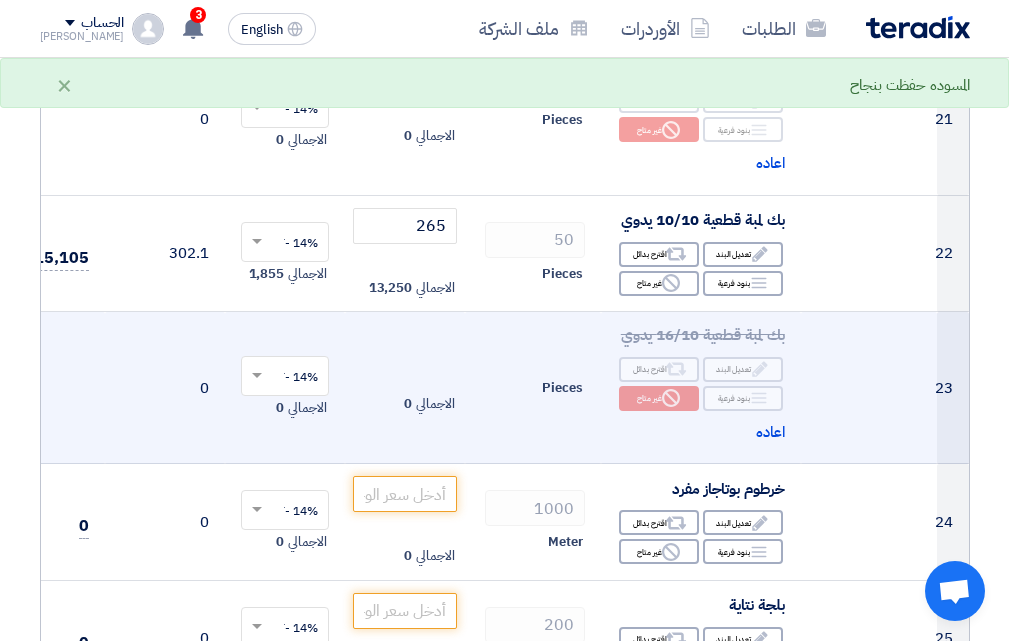 scroll, scrollTop: 3300, scrollLeft: 0, axis: vertical 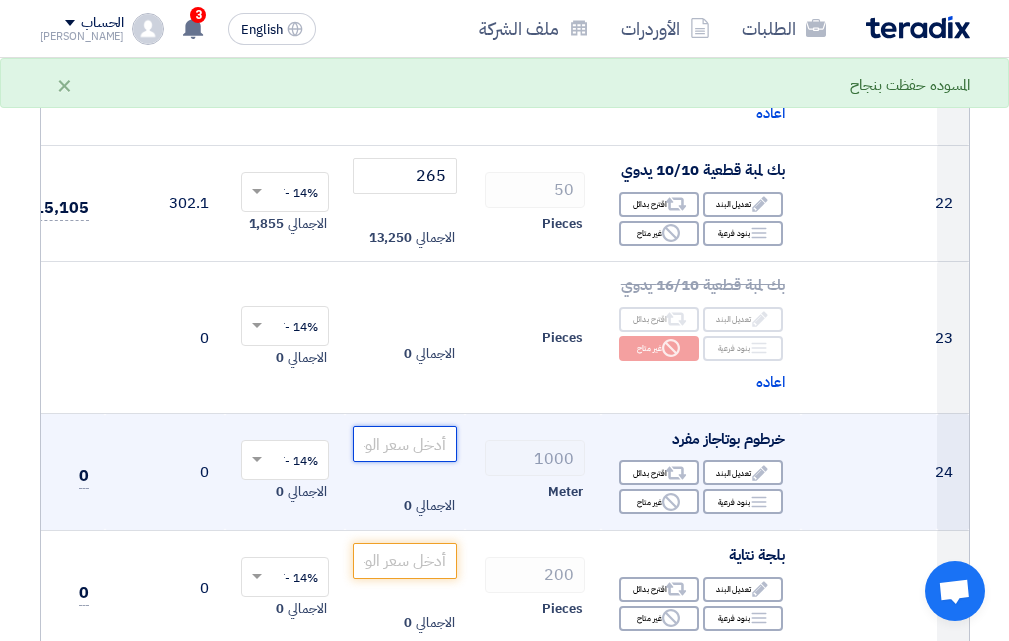 click 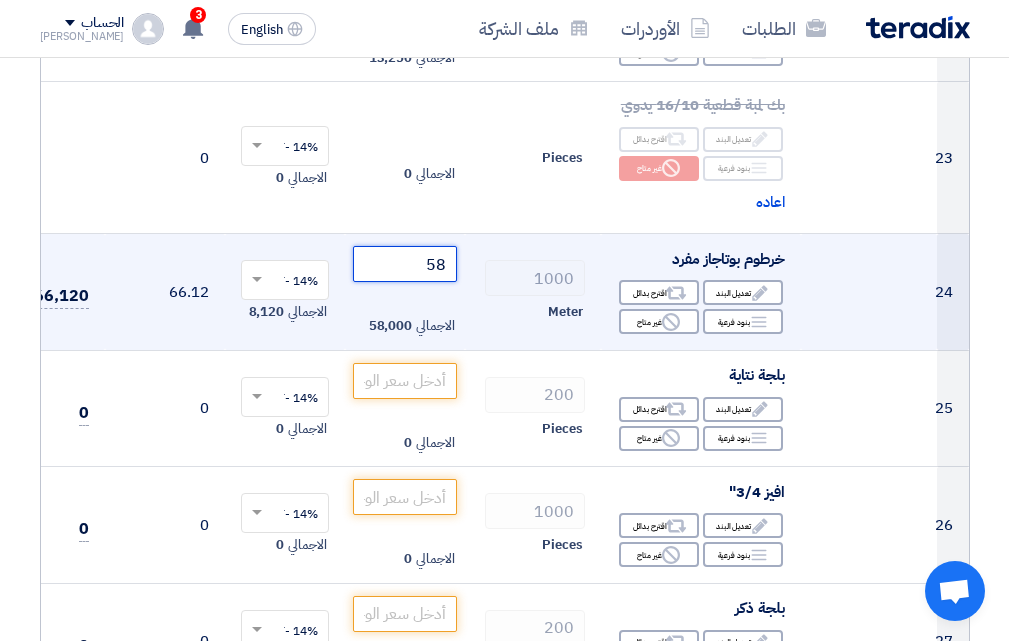 scroll, scrollTop: 3500, scrollLeft: 0, axis: vertical 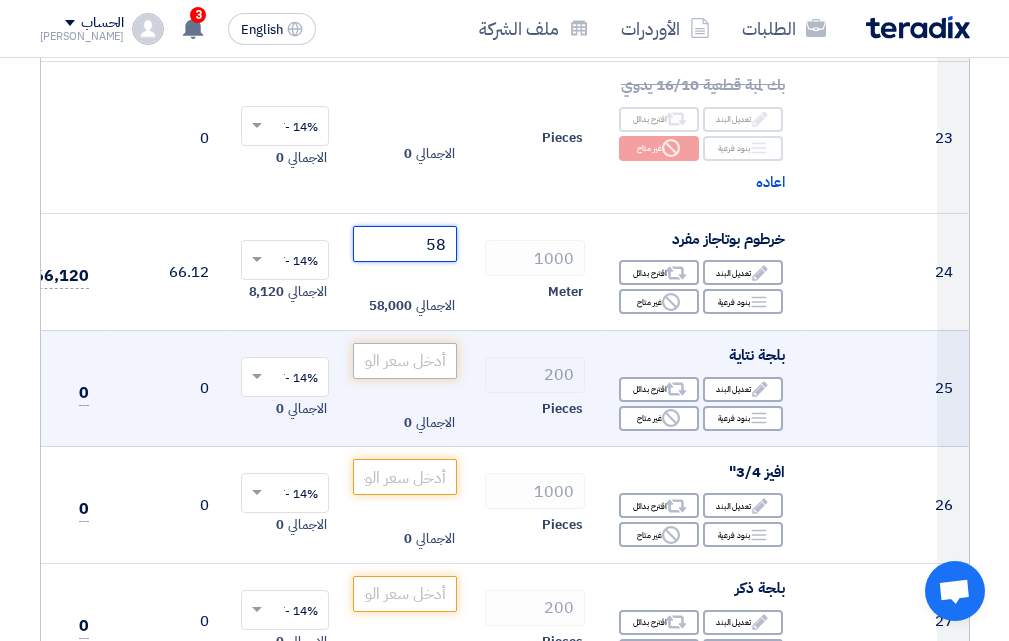 type on "58" 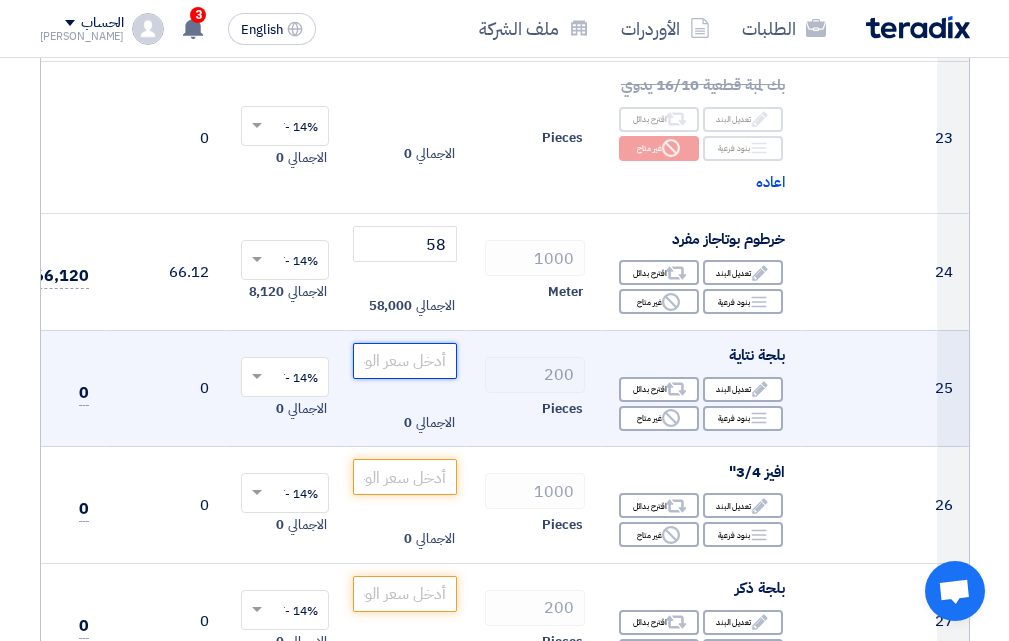 click 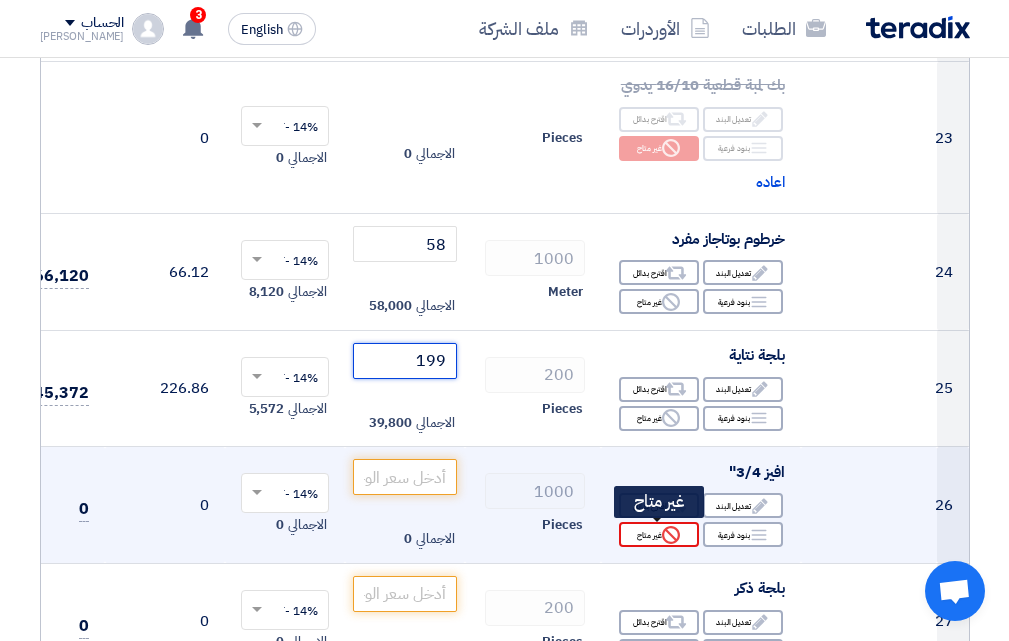 type on "199" 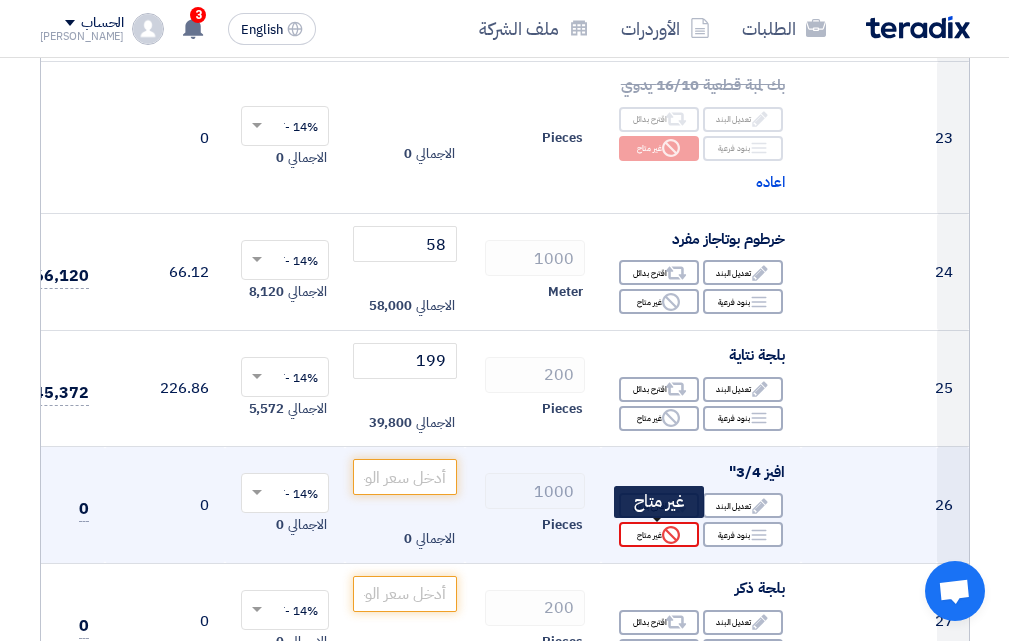 click on "Reject
غير متاح" 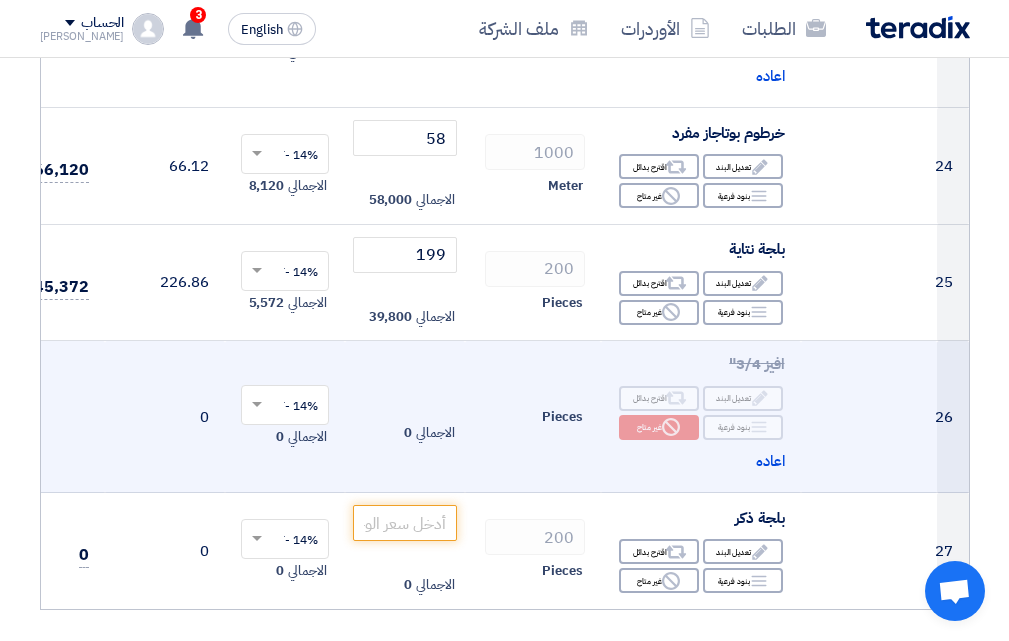 scroll, scrollTop: 3700, scrollLeft: 0, axis: vertical 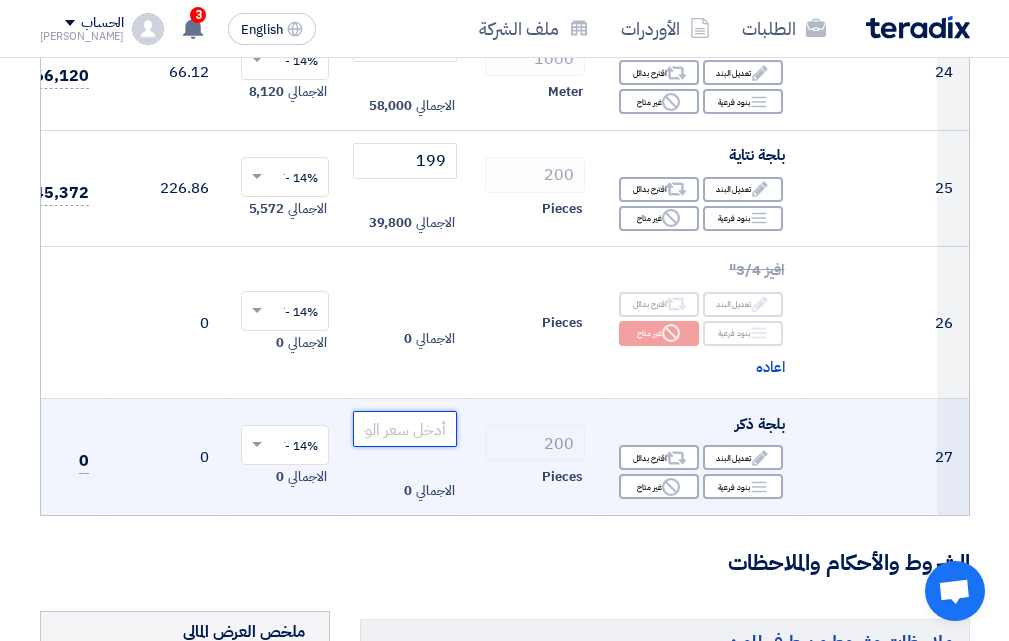 click 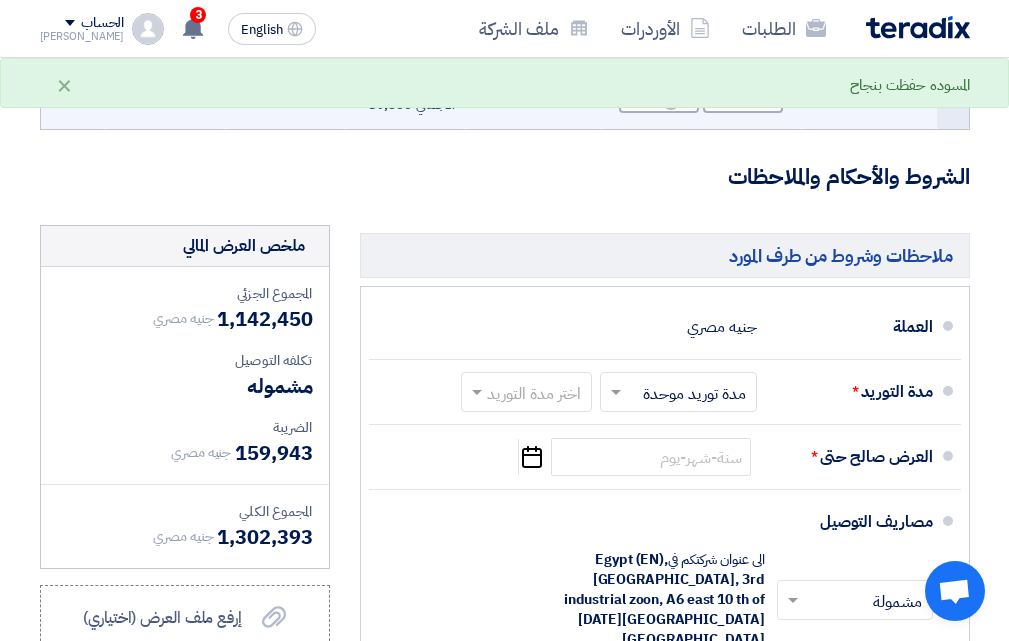 scroll, scrollTop: 4100, scrollLeft: 0, axis: vertical 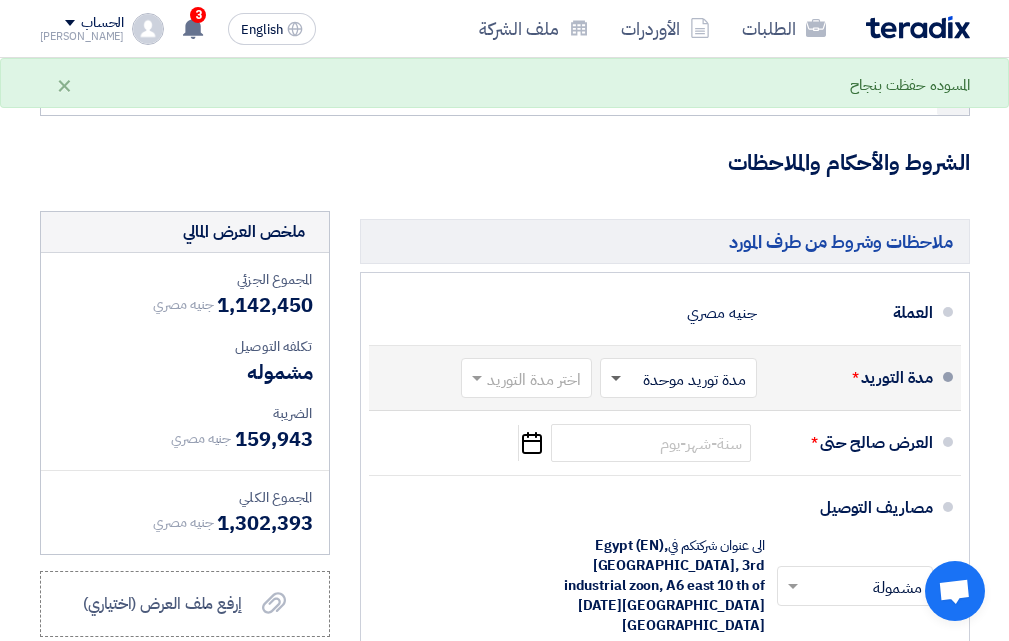 type on "199" 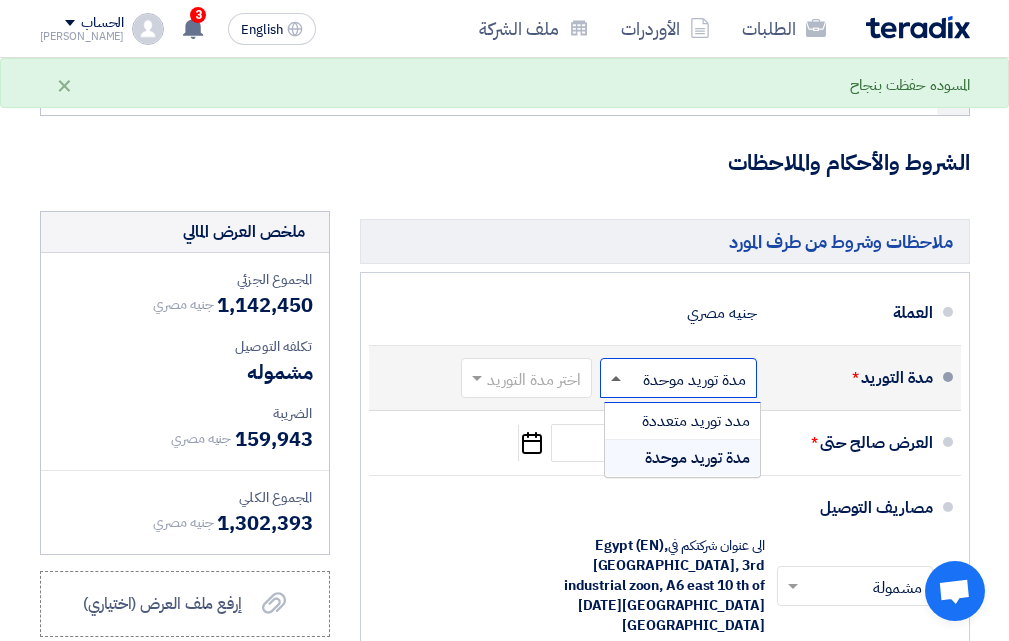 click 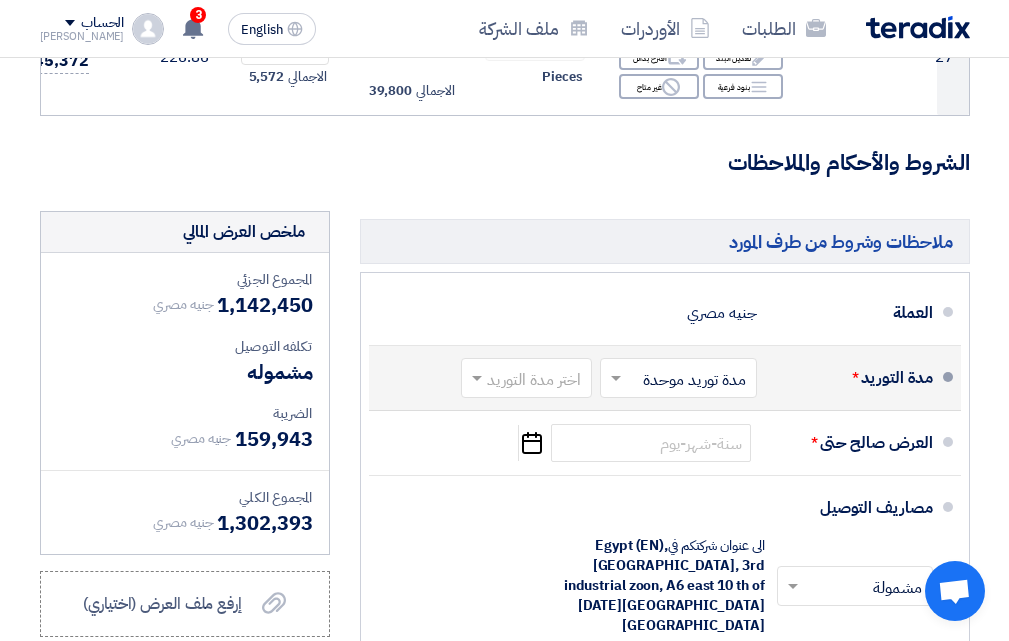 click 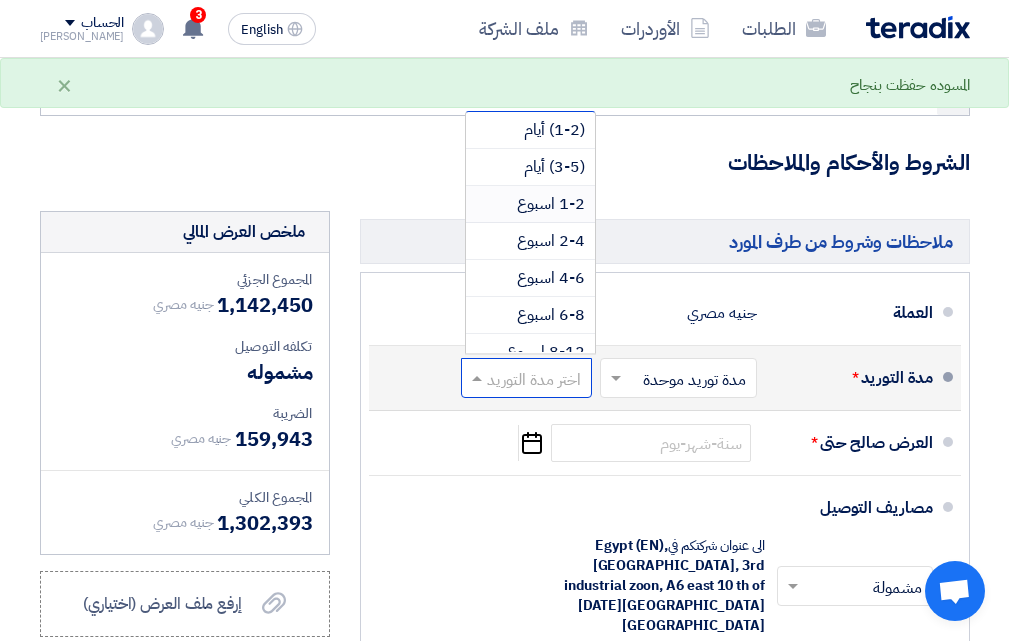 click on "1-2 اسبوع" at bounding box center [551, 204] 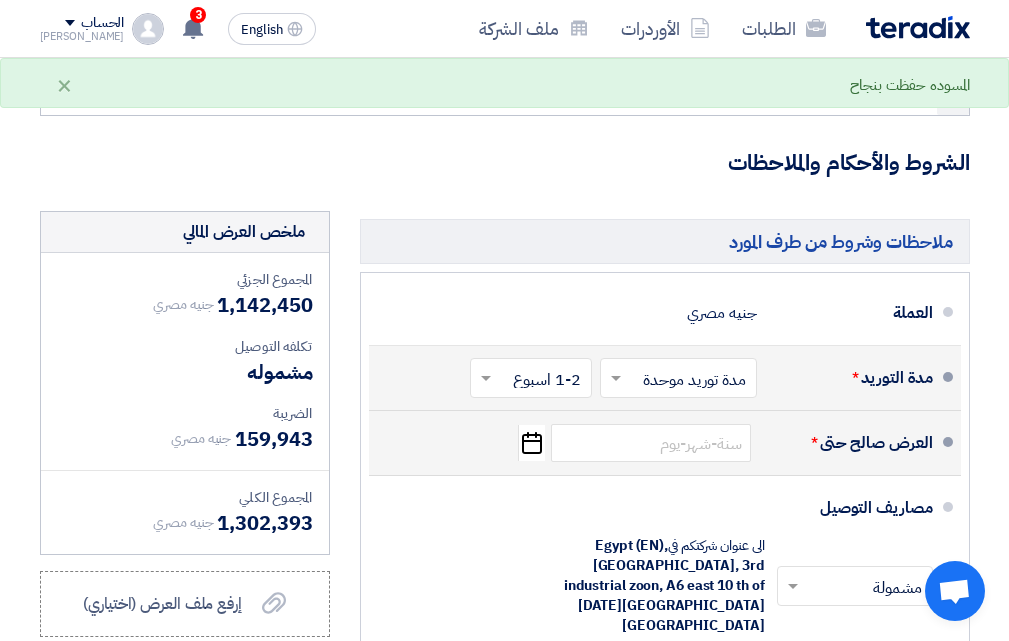 click on "Pick a date" 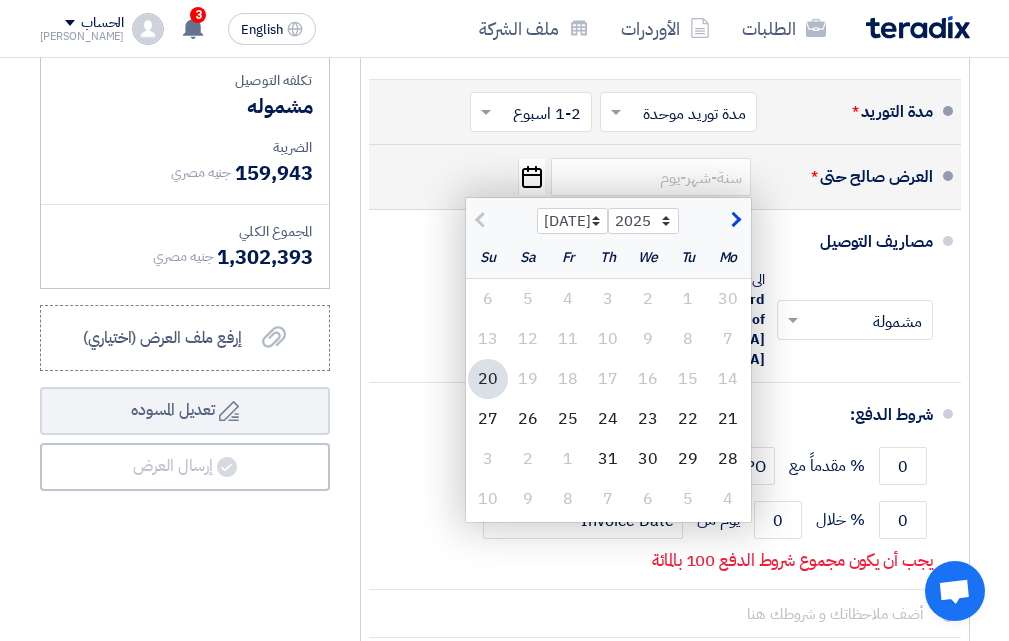scroll, scrollTop: 4400, scrollLeft: 0, axis: vertical 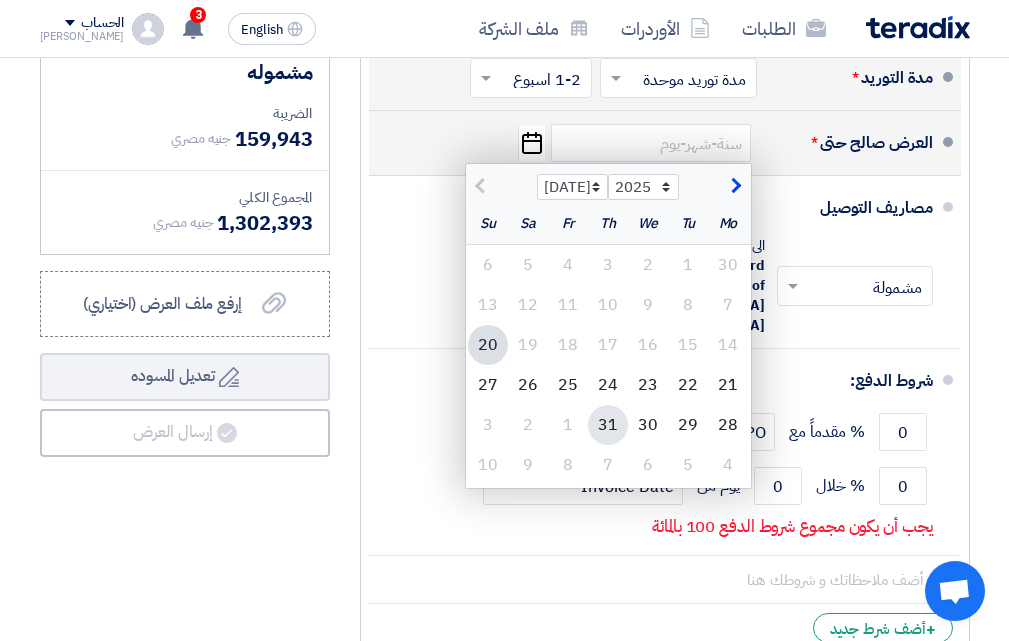click on "31" 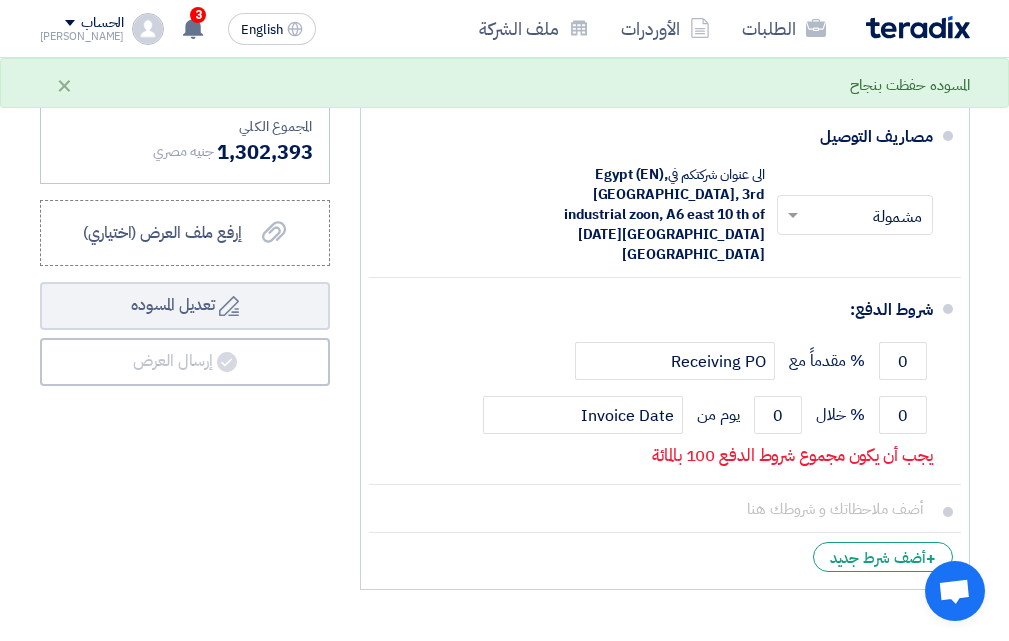 scroll, scrollTop: 4500, scrollLeft: 0, axis: vertical 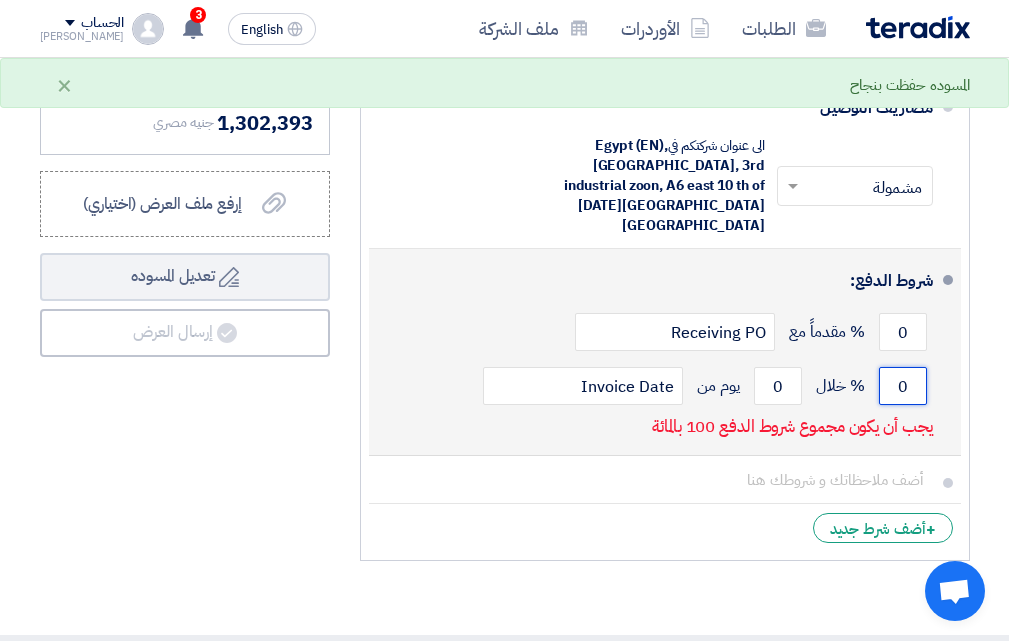 click on "0" 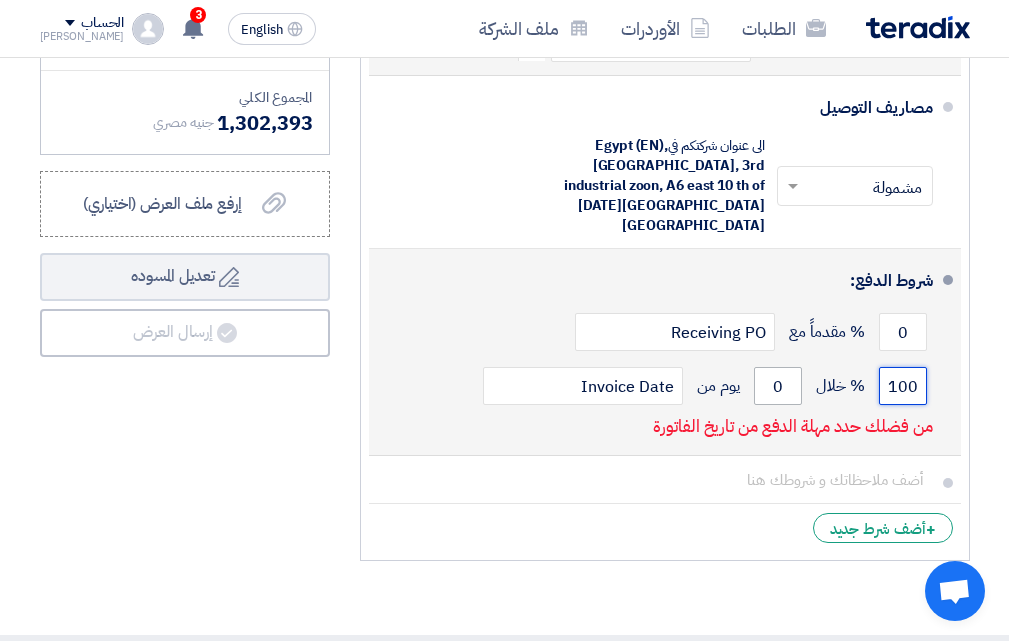 type on "100" 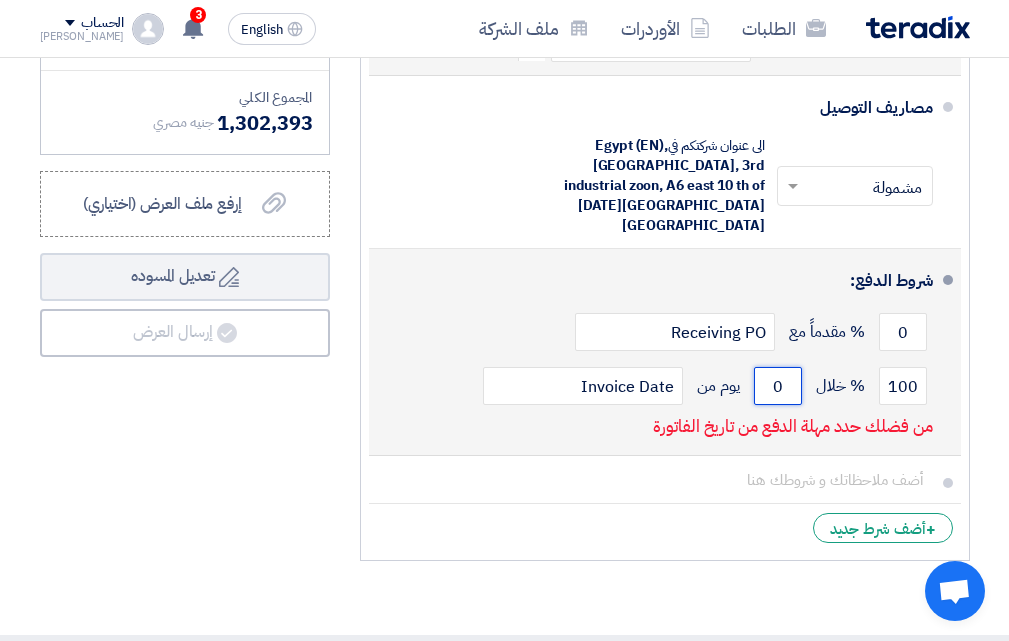 click on "0" 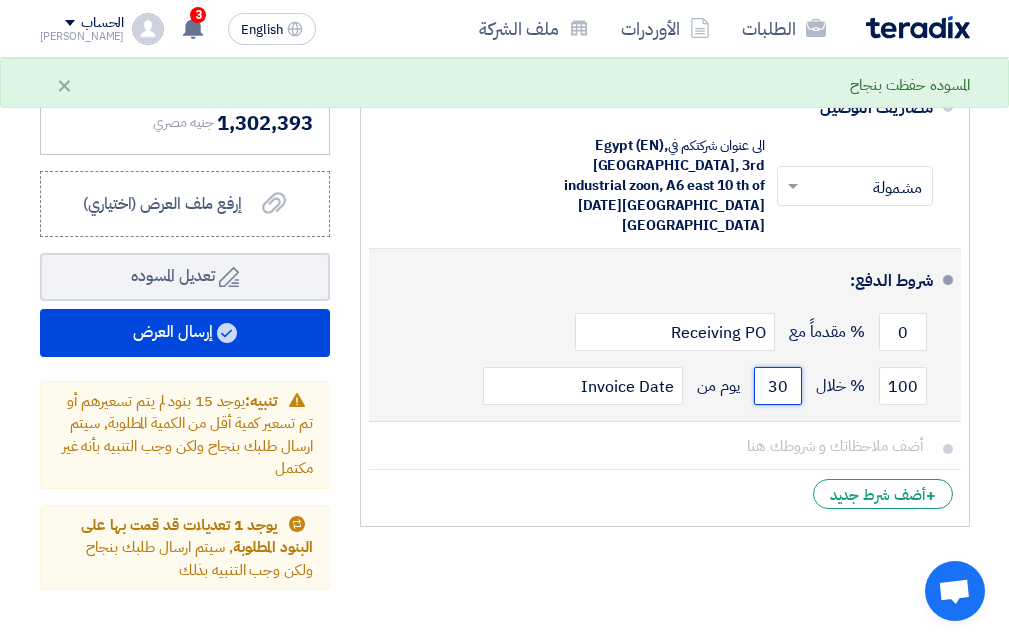 type on "30" 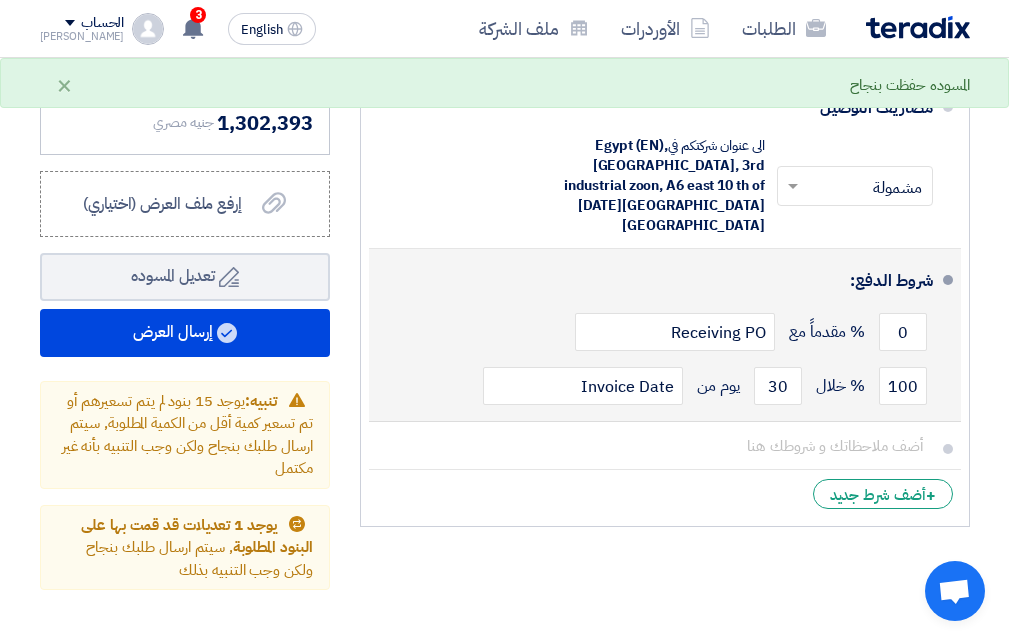 click on "شروط الدفع:
0
% مقدماً مع
Receiving PO
100
% خلال
30 Invoice Date" 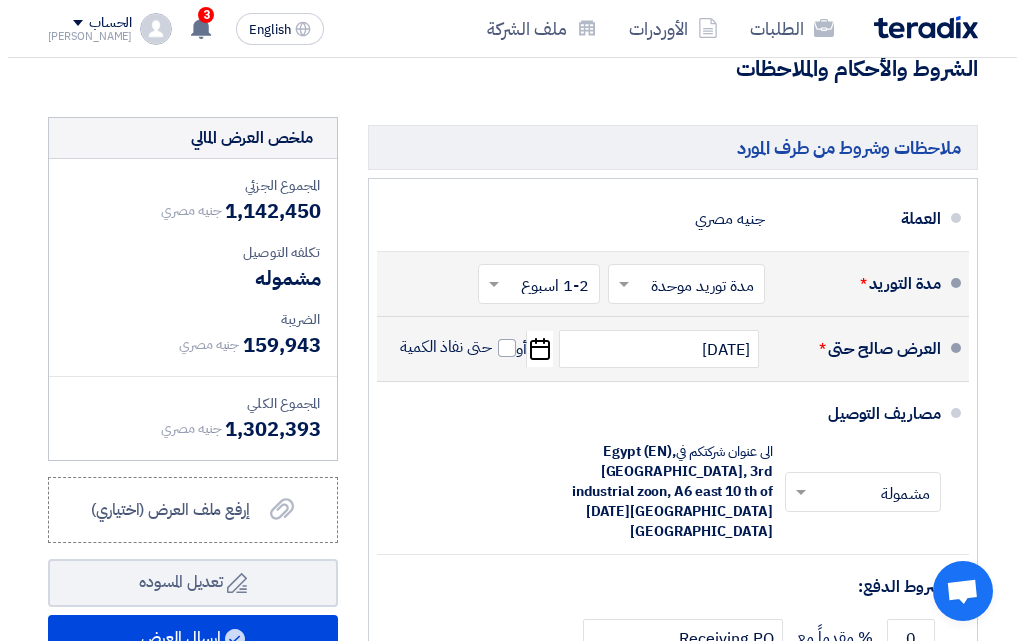 scroll, scrollTop: 4600, scrollLeft: 0, axis: vertical 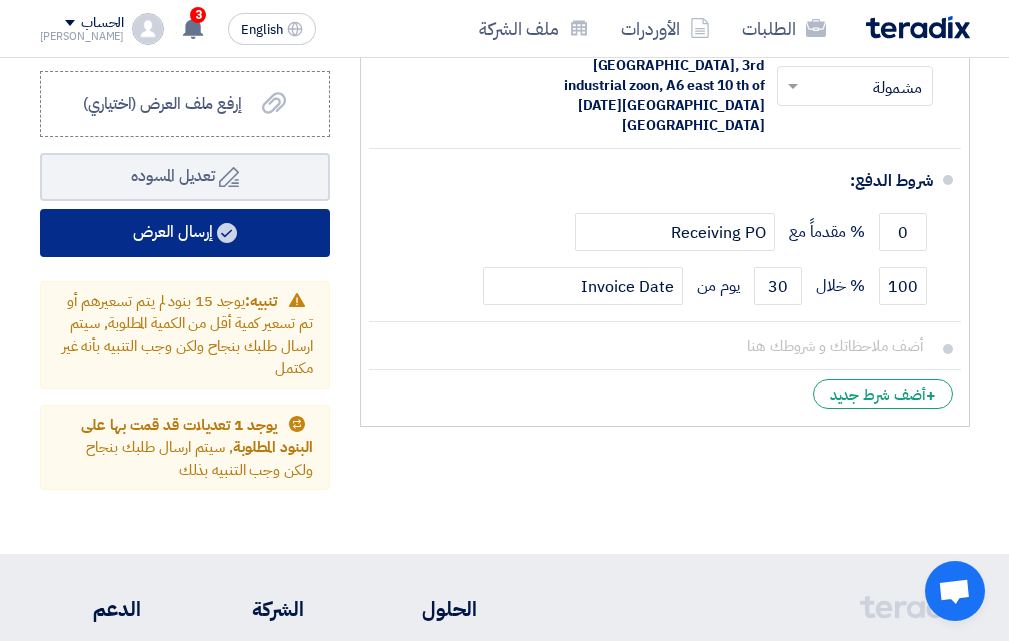 click on "إرسال العرض" 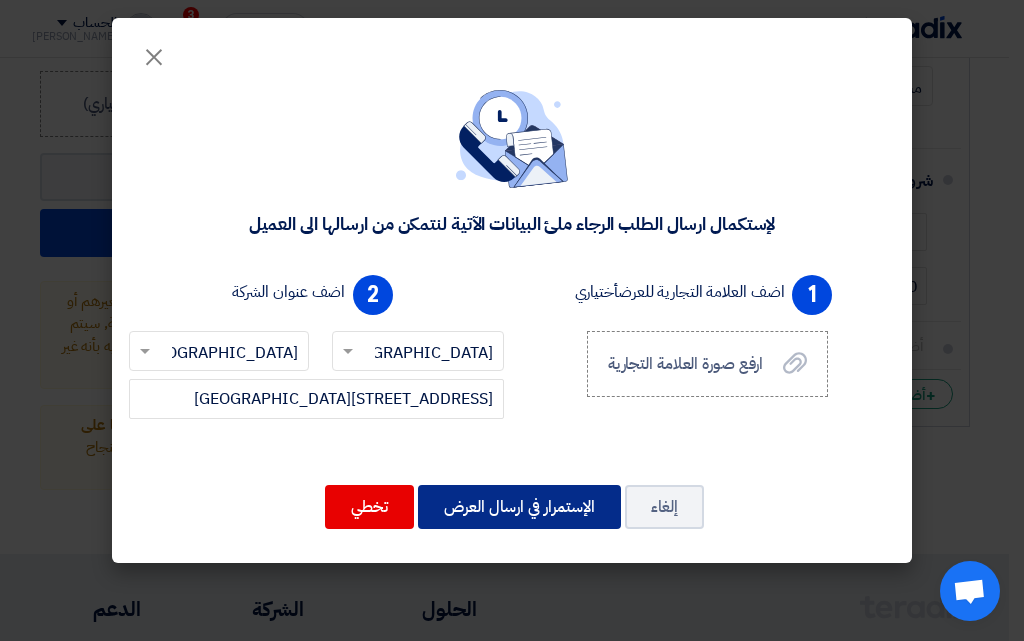 click on "الإستمرار في ارسال العرض" 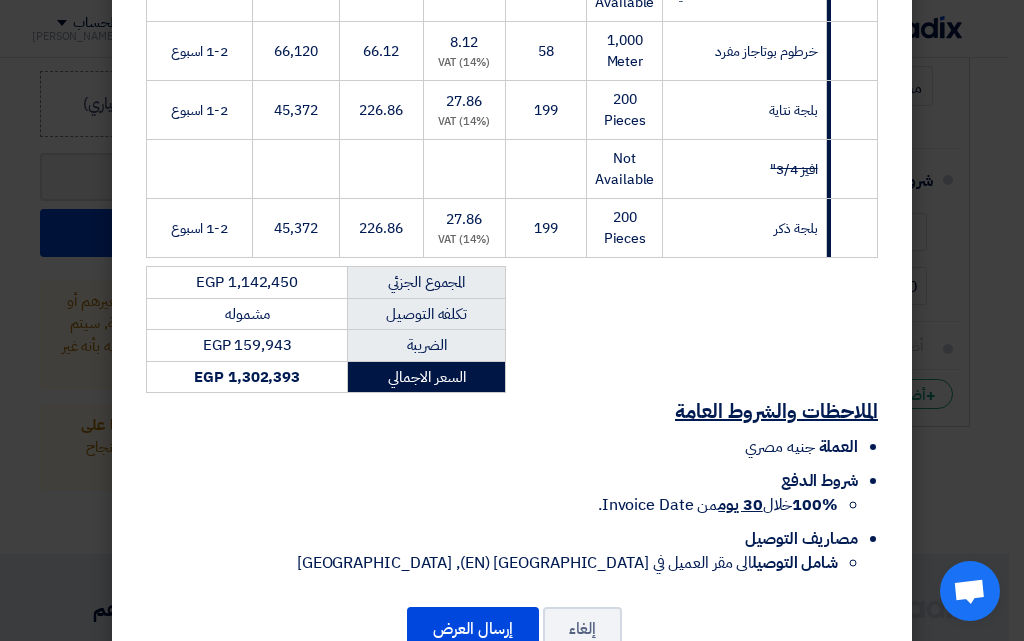 scroll, scrollTop: 1798, scrollLeft: 0, axis: vertical 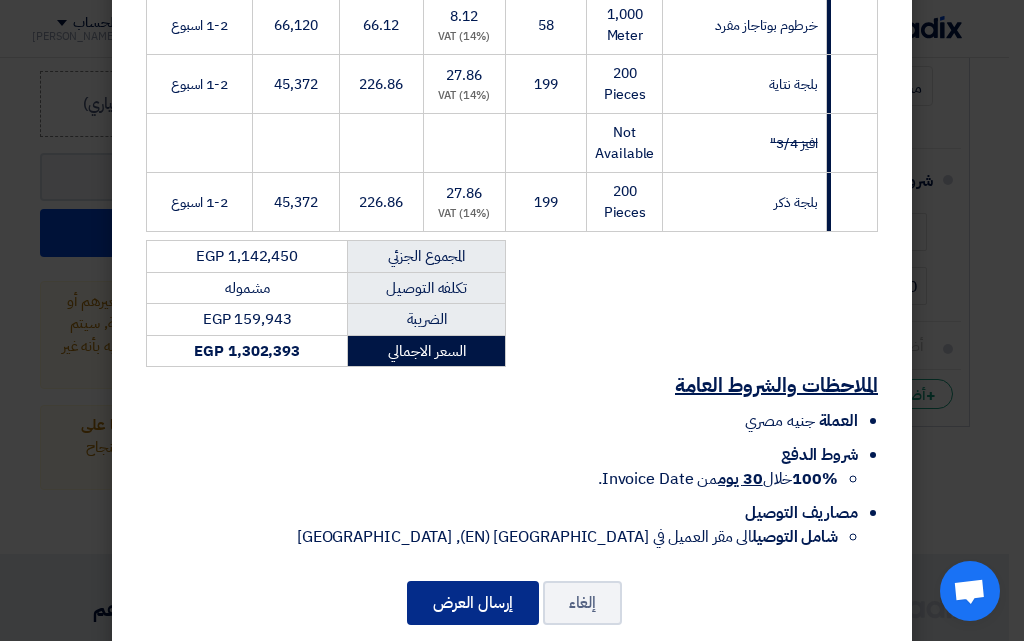click on "إرسال العرض" 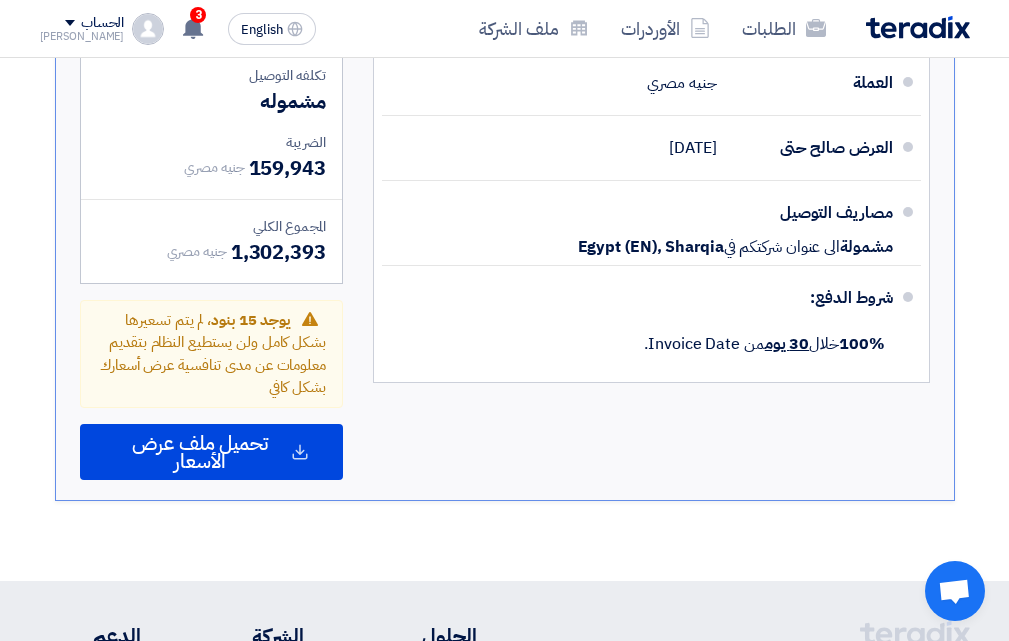 scroll, scrollTop: 3002, scrollLeft: 0, axis: vertical 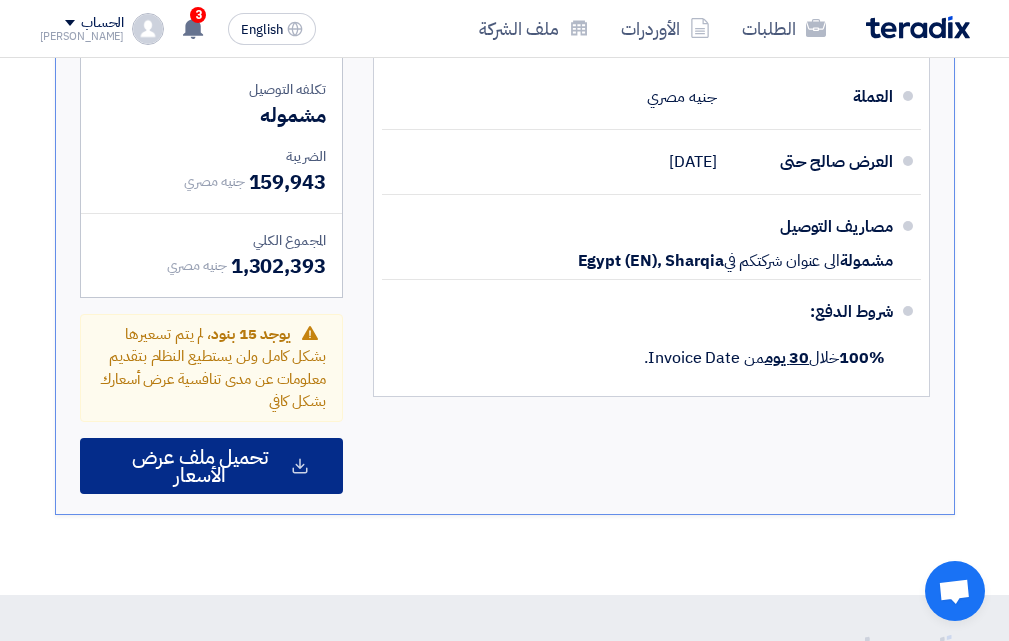 click on "تحميل ملف عرض الأسعار" at bounding box center (200, 466) 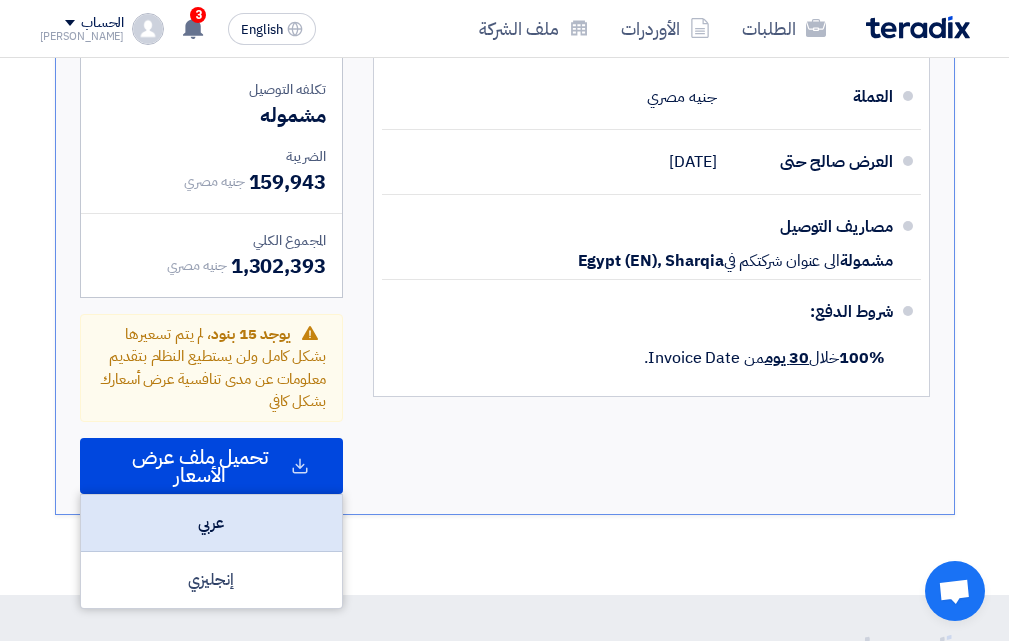 click on "عربي" at bounding box center [211, 523] 